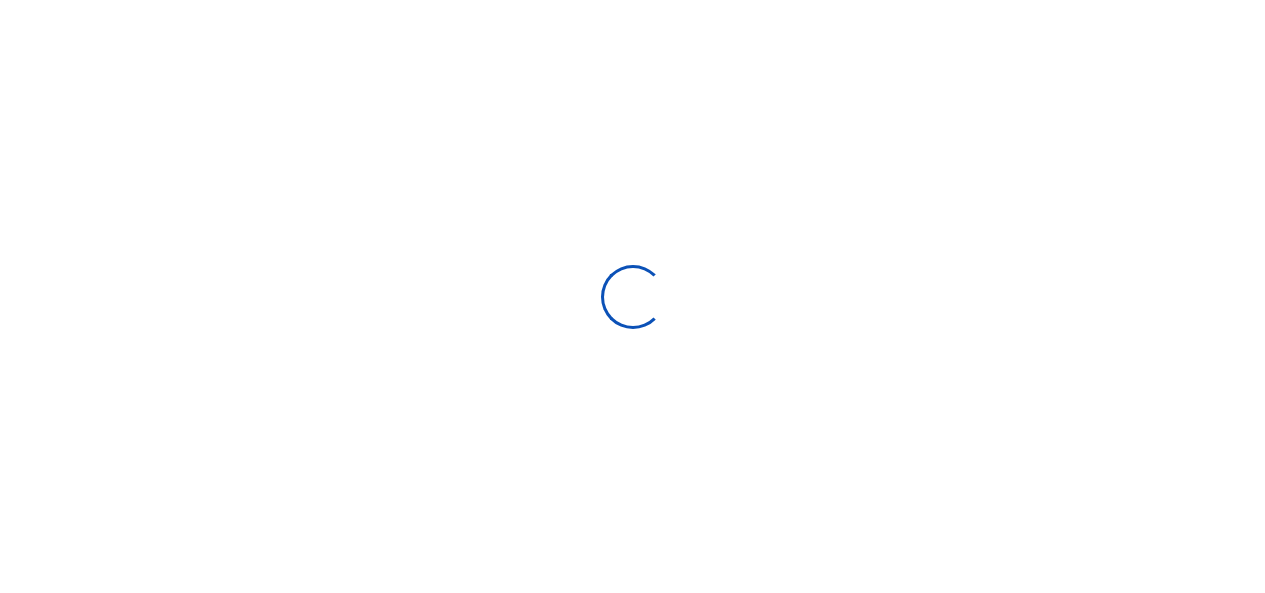 scroll, scrollTop: 0, scrollLeft: 0, axis: both 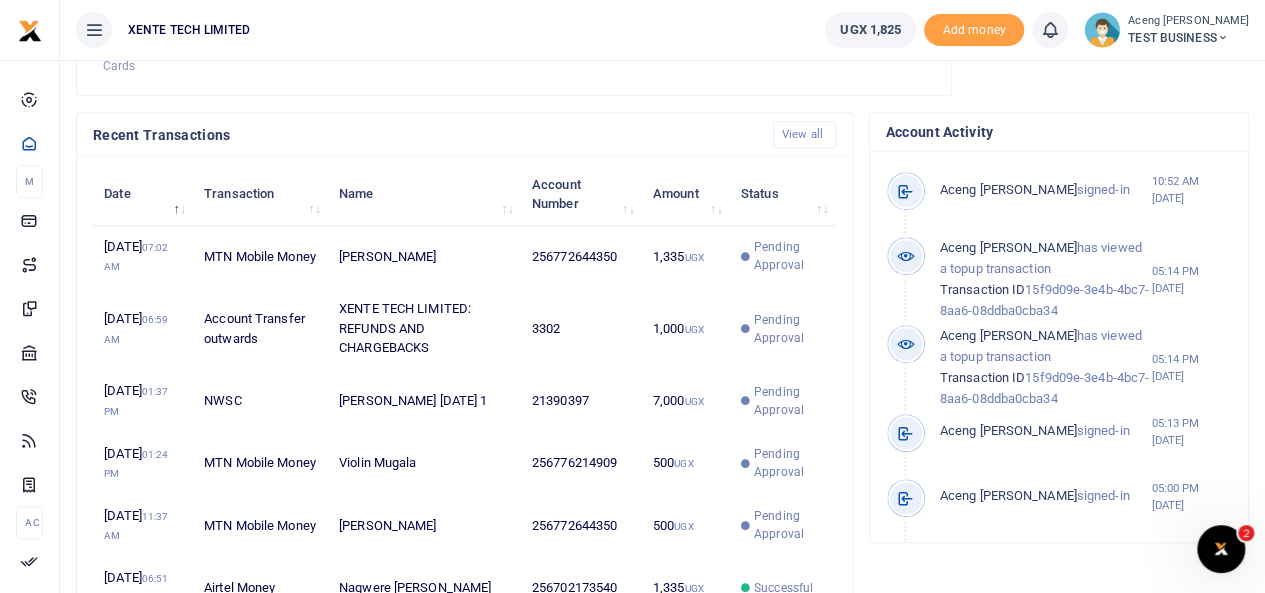drag, startPoint x: 1256, startPoint y: 422, endPoint x: 1256, endPoint y: 455, distance: 33 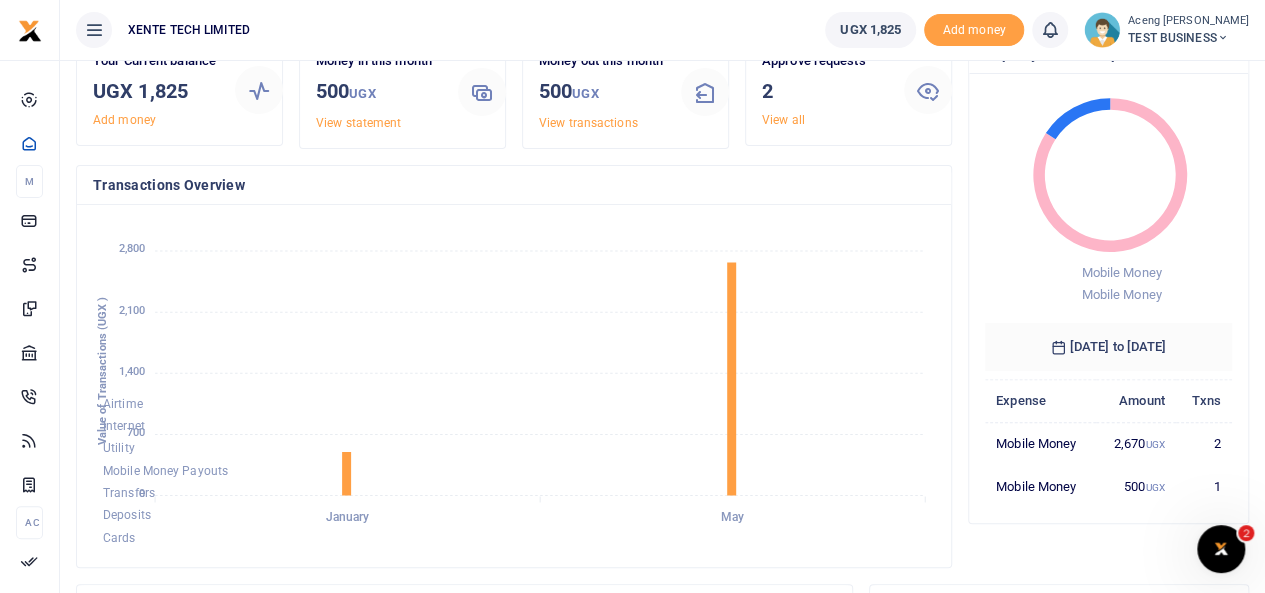 scroll, scrollTop: 0, scrollLeft: 0, axis: both 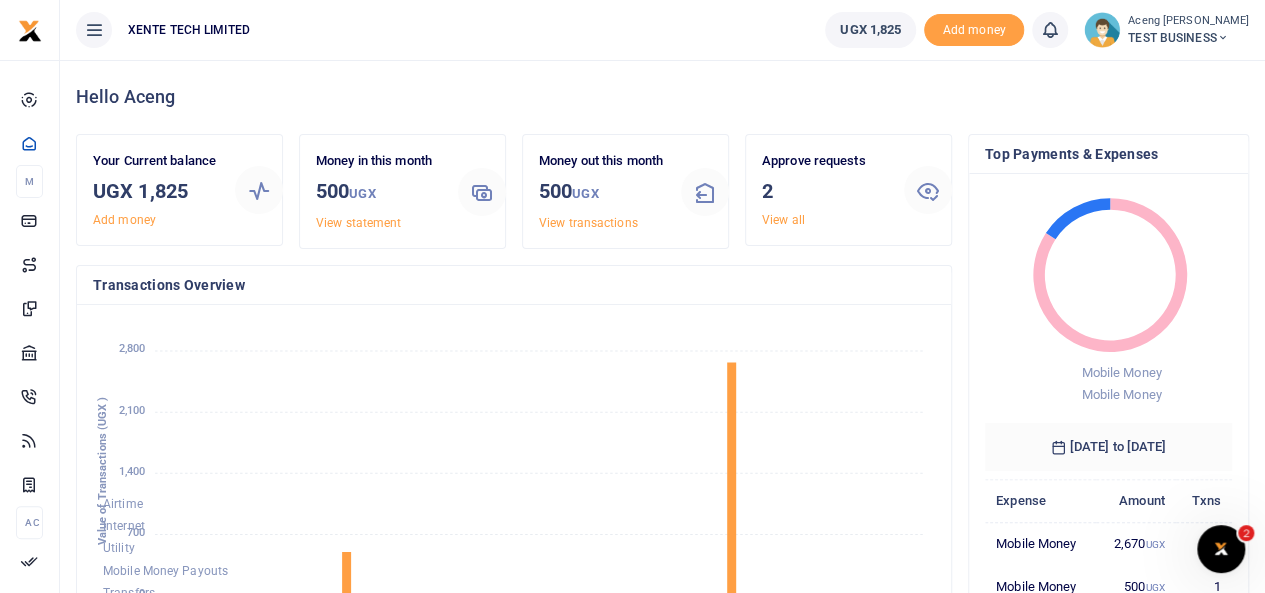 click on "TEST BUSINESS" at bounding box center (1188, 38) 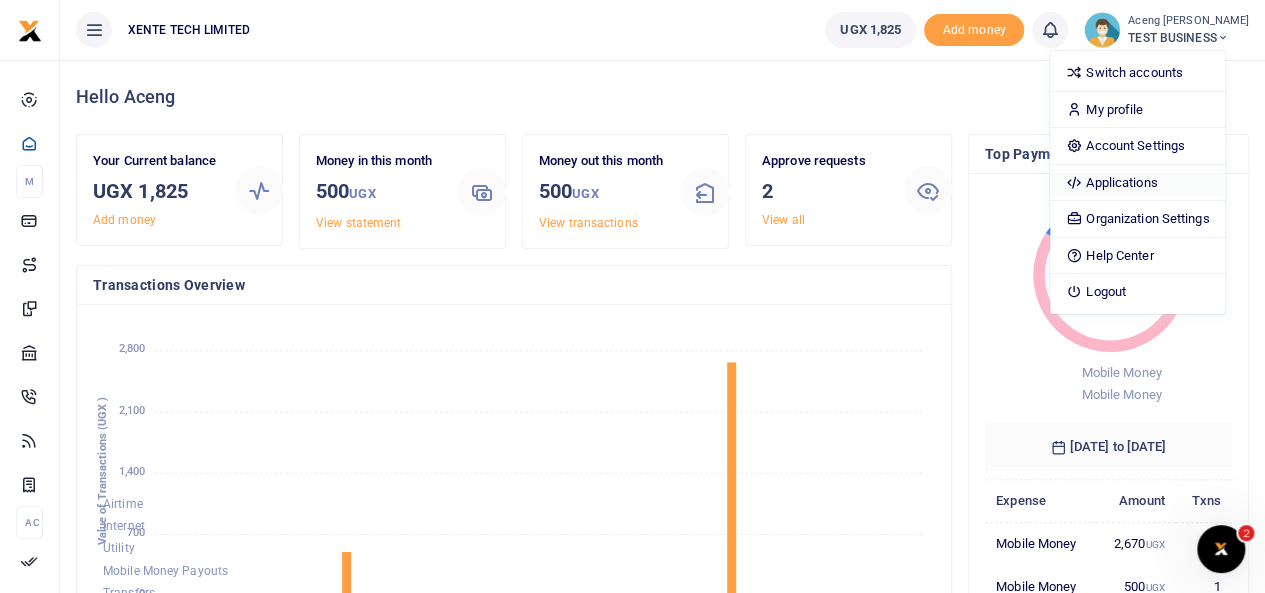 click on "Applications" at bounding box center [1137, 183] 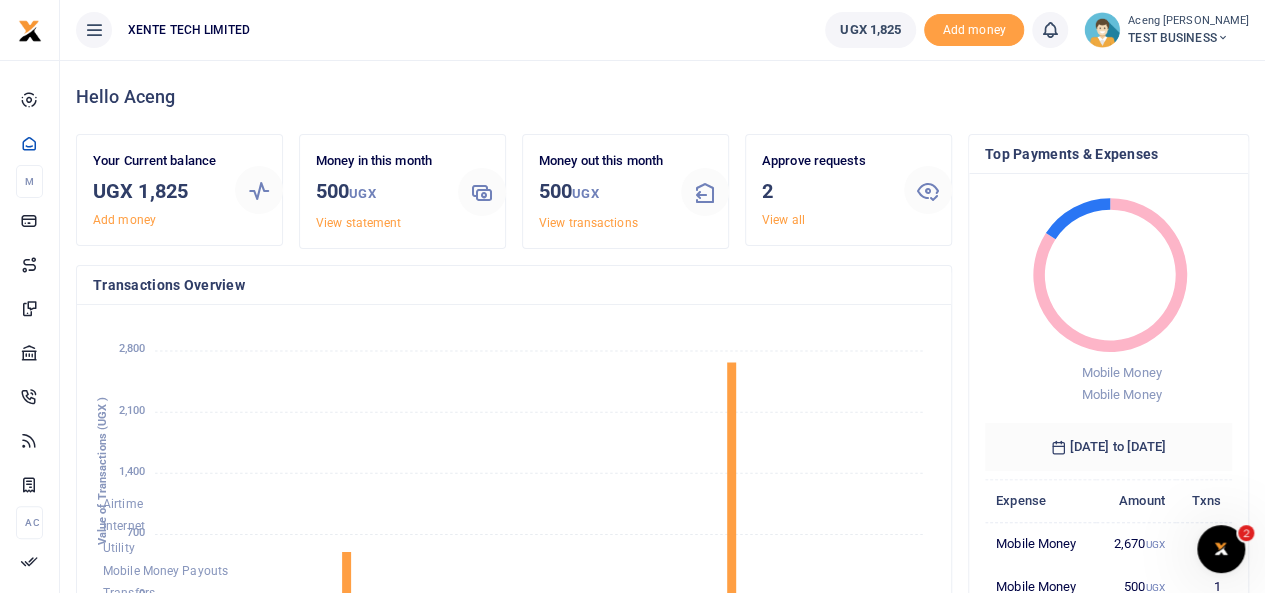 click 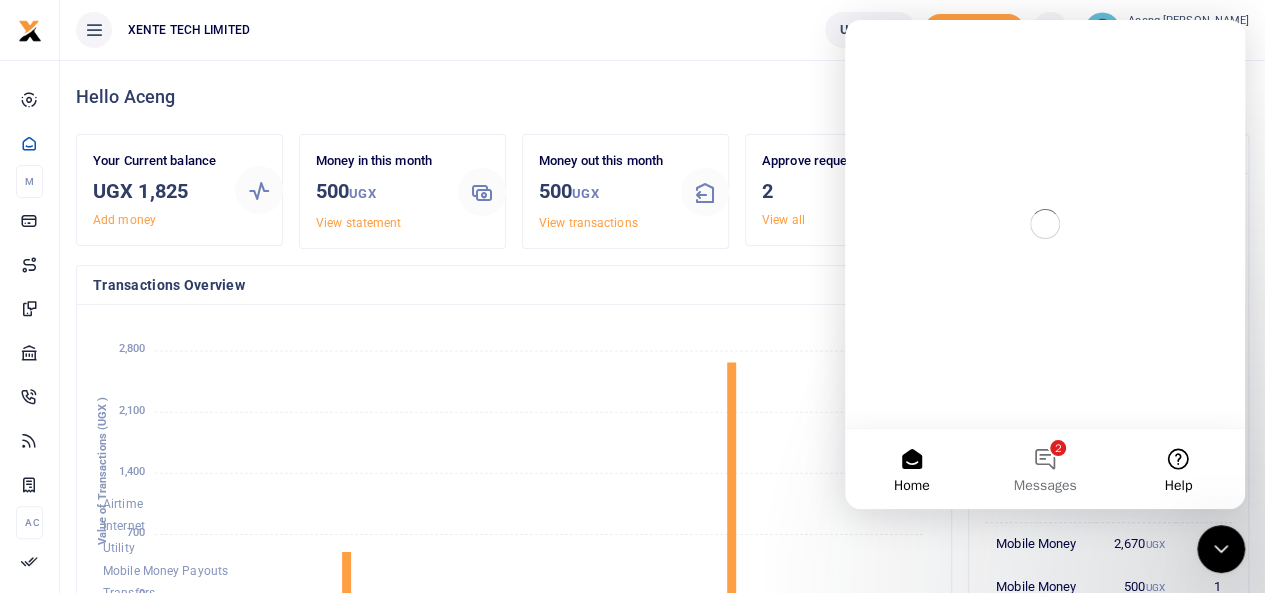 scroll, scrollTop: 0, scrollLeft: 0, axis: both 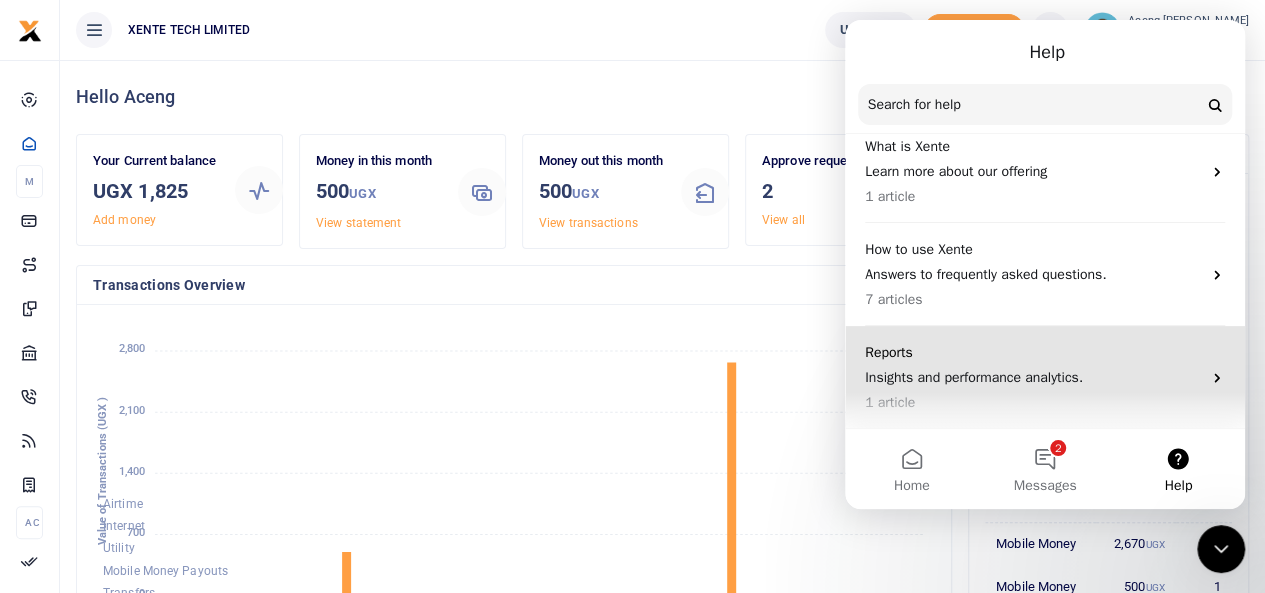click on "Insights and performance analytics." at bounding box center (1033, 377) 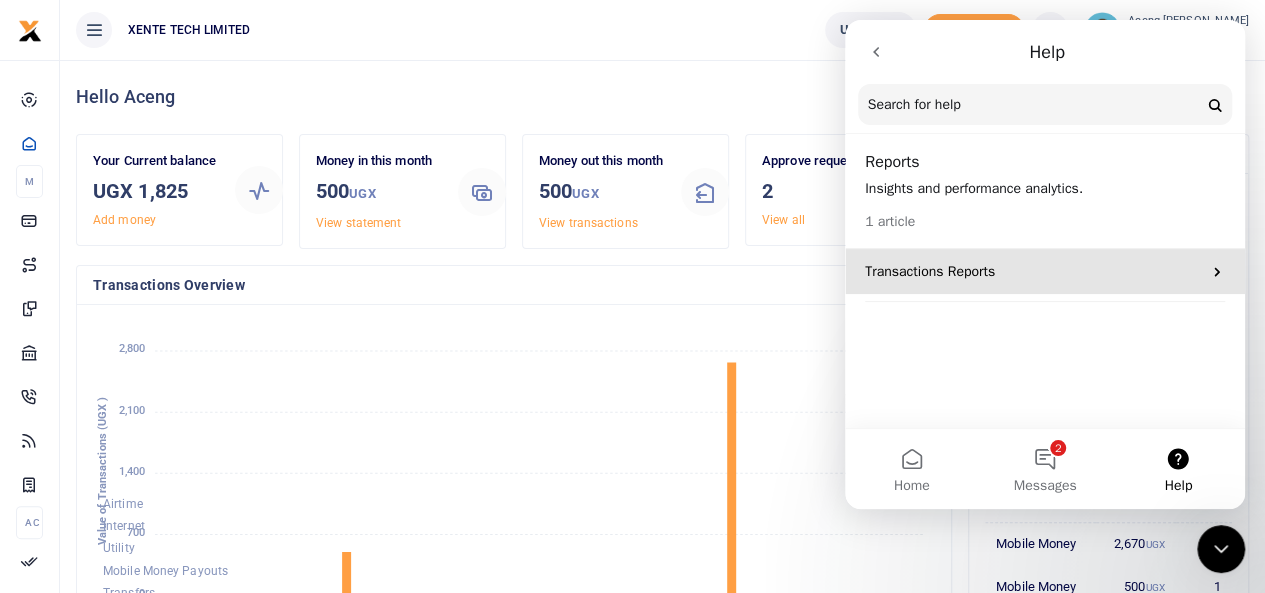 click on "Transactions Reports" at bounding box center [1033, 271] 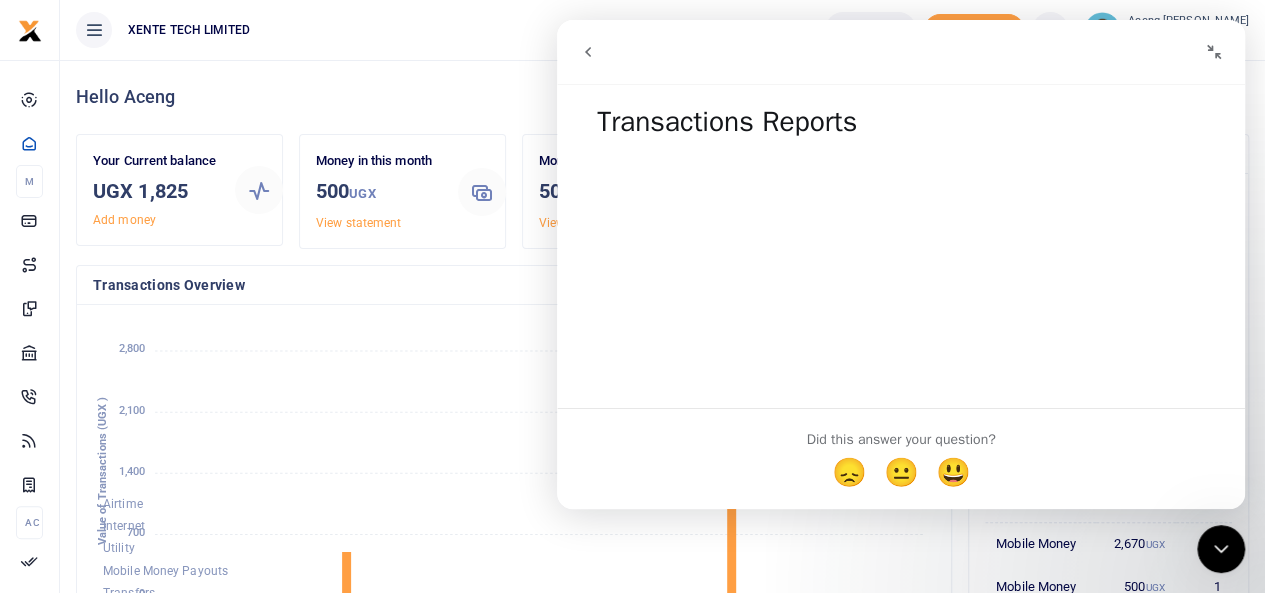 scroll, scrollTop: 45, scrollLeft: 0, axis: vertical 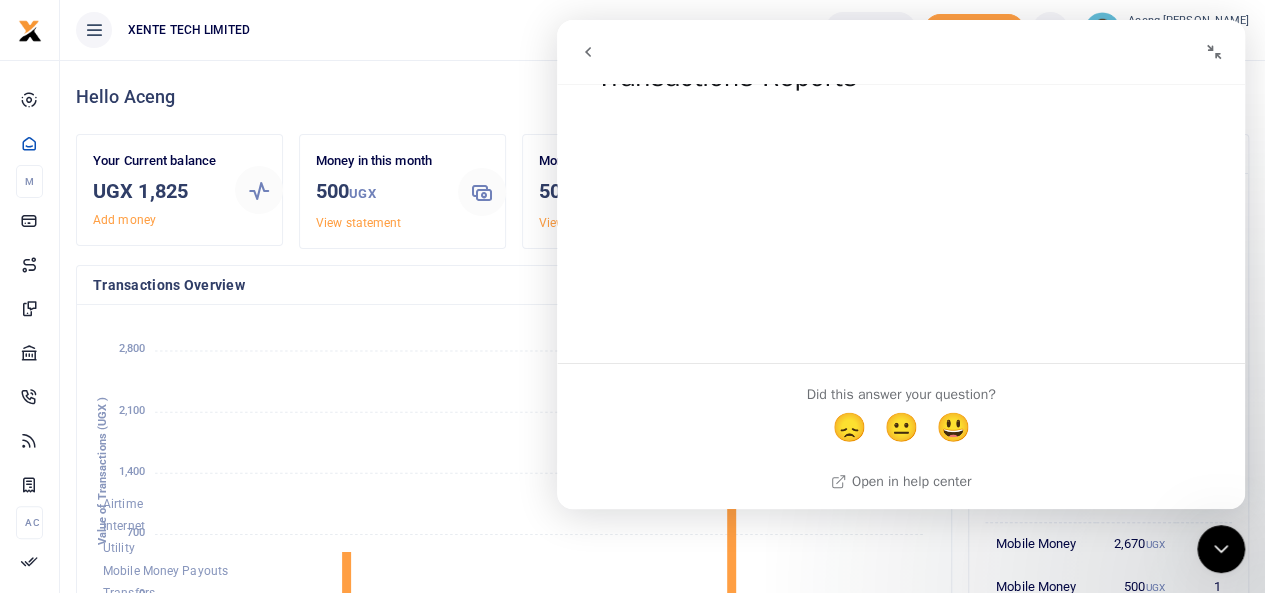 click 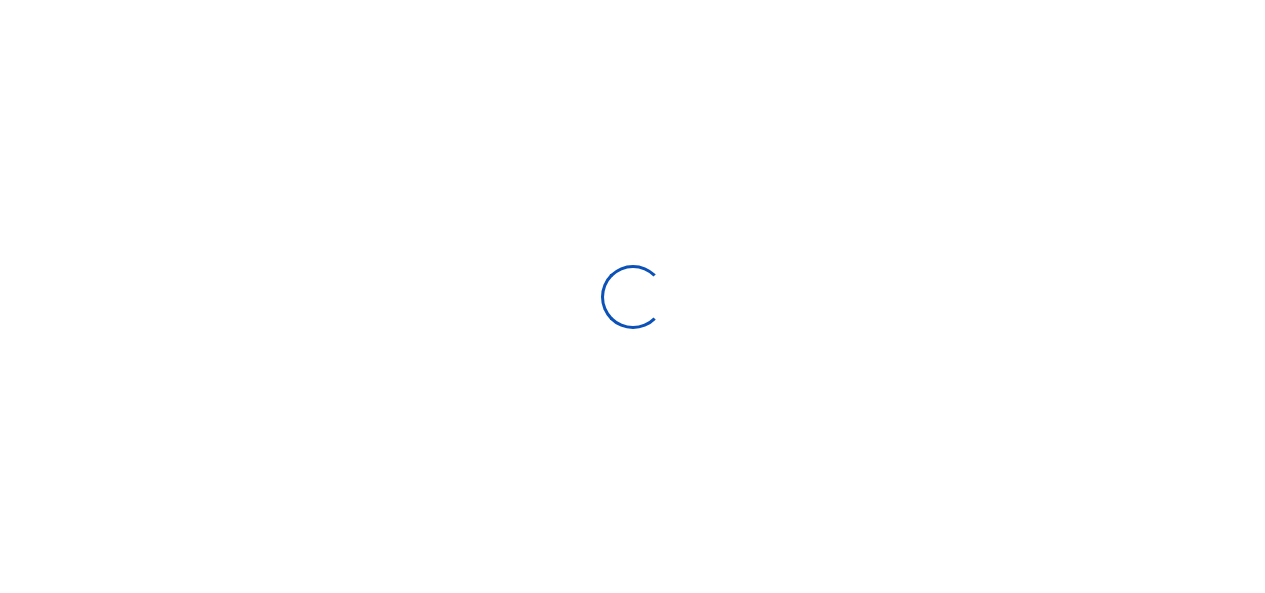 scroll, scrollTop: 0, scrollLeft: 0, axis: both 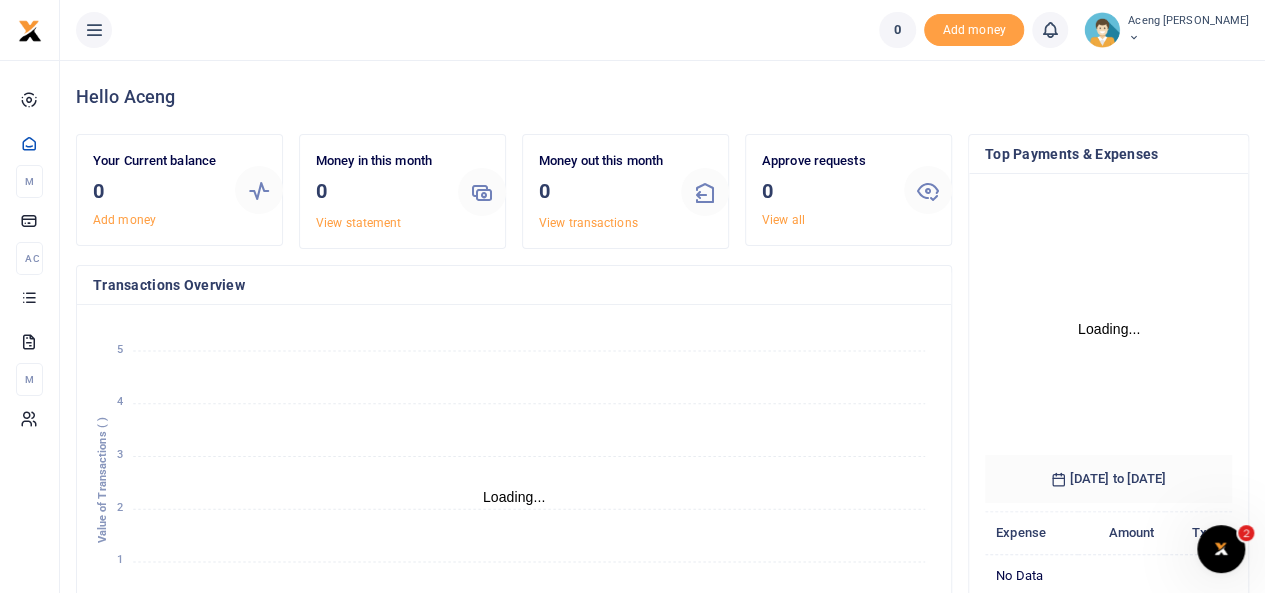 click 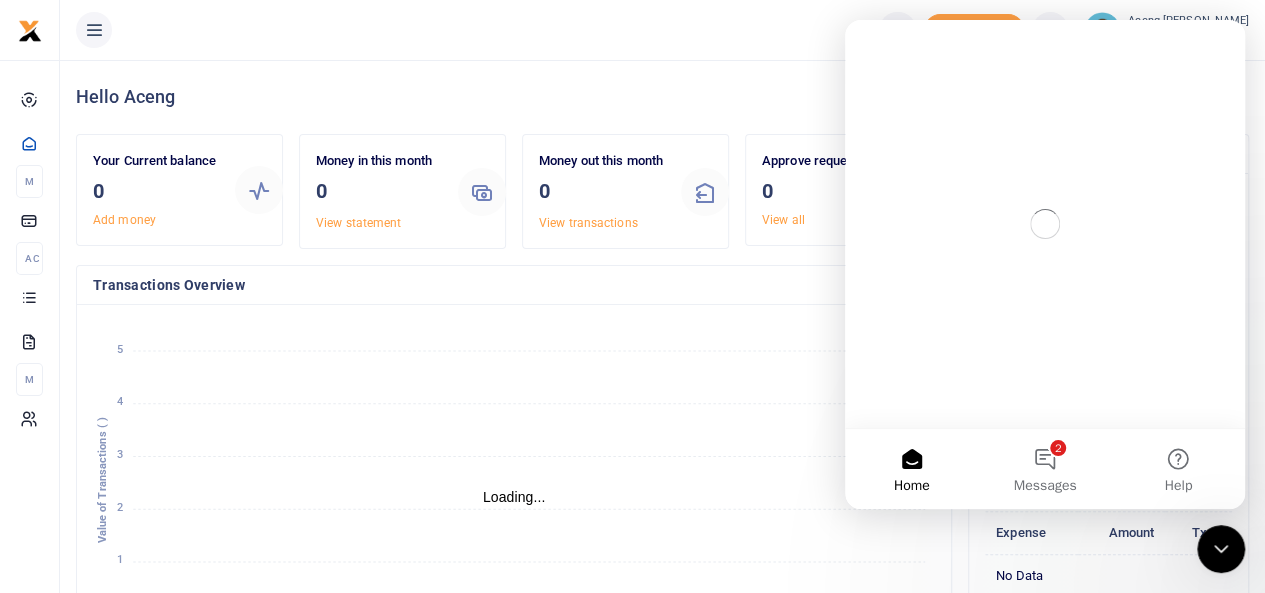 scroll, scrollTop: 0, scrollLeft: 0, axis: both 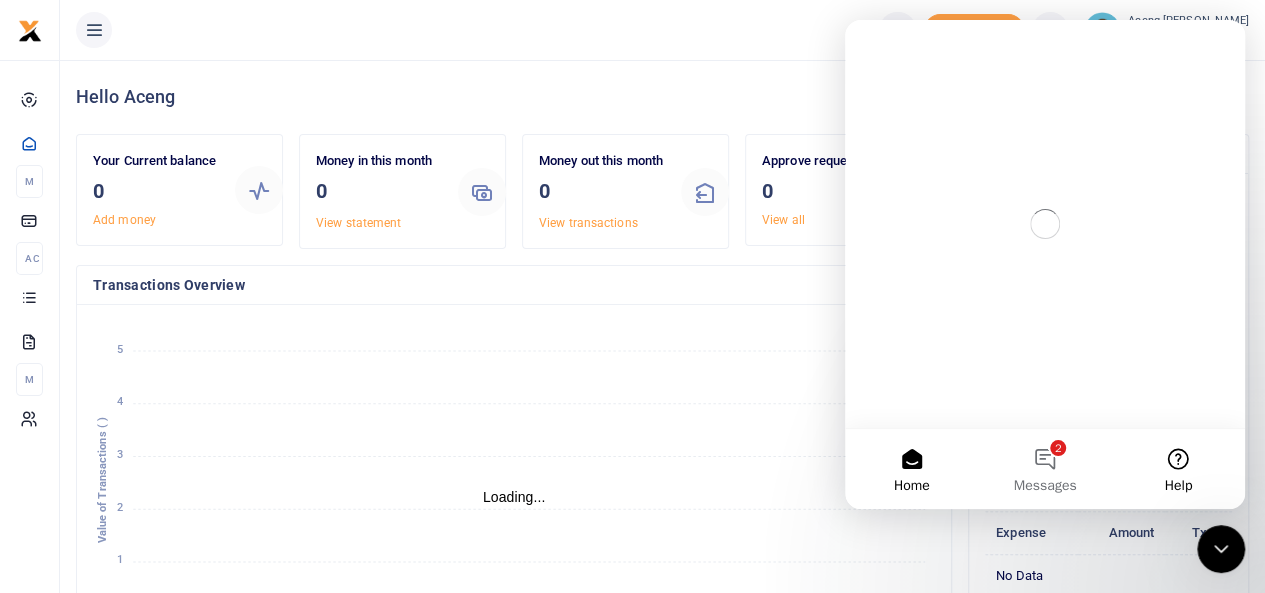 click on "Help" at bounding box center (1178, 469) 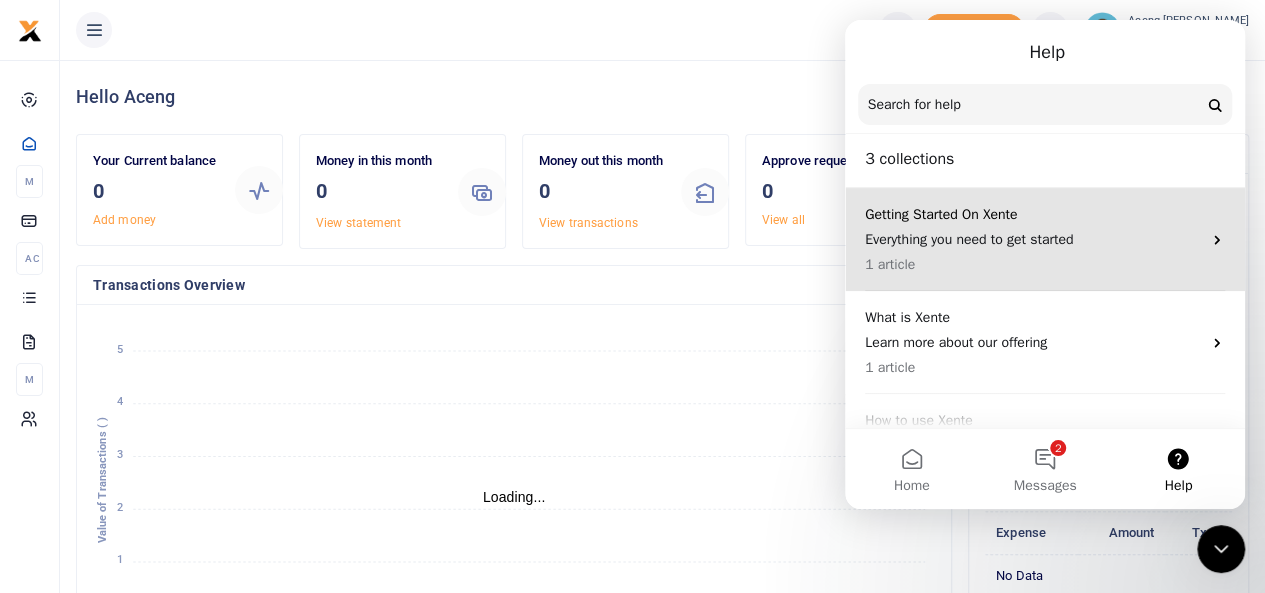 scroll, scrollTop: 0, scrollLeft: 0, axis: both 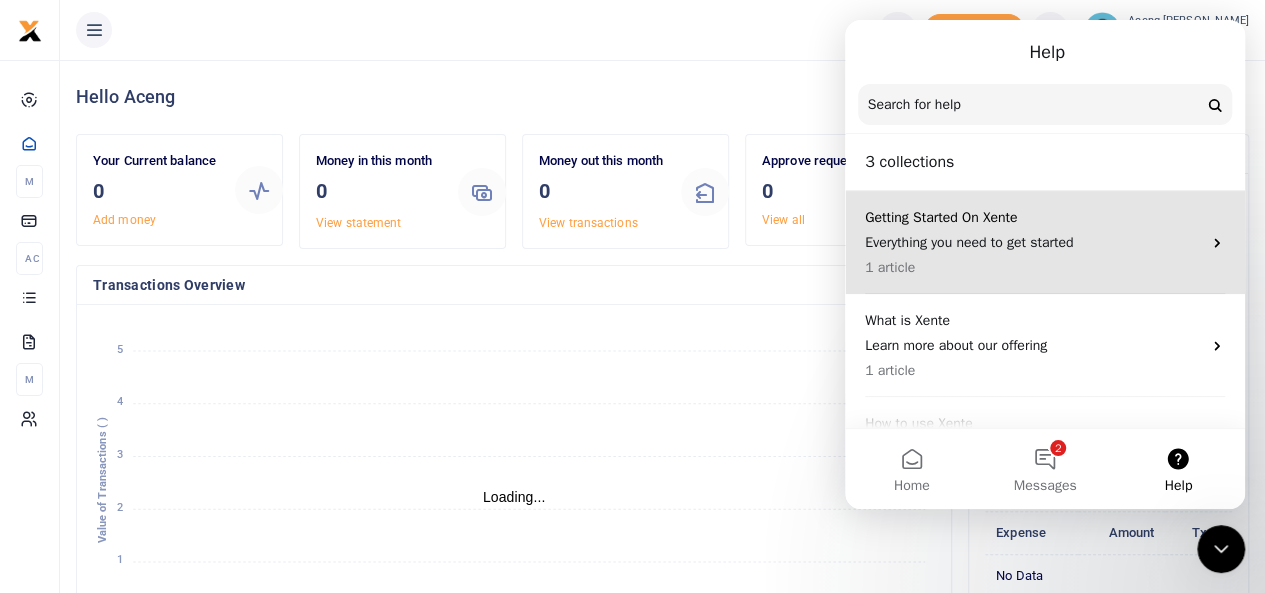 click on "1 article" at bounding box center [1033, 267] 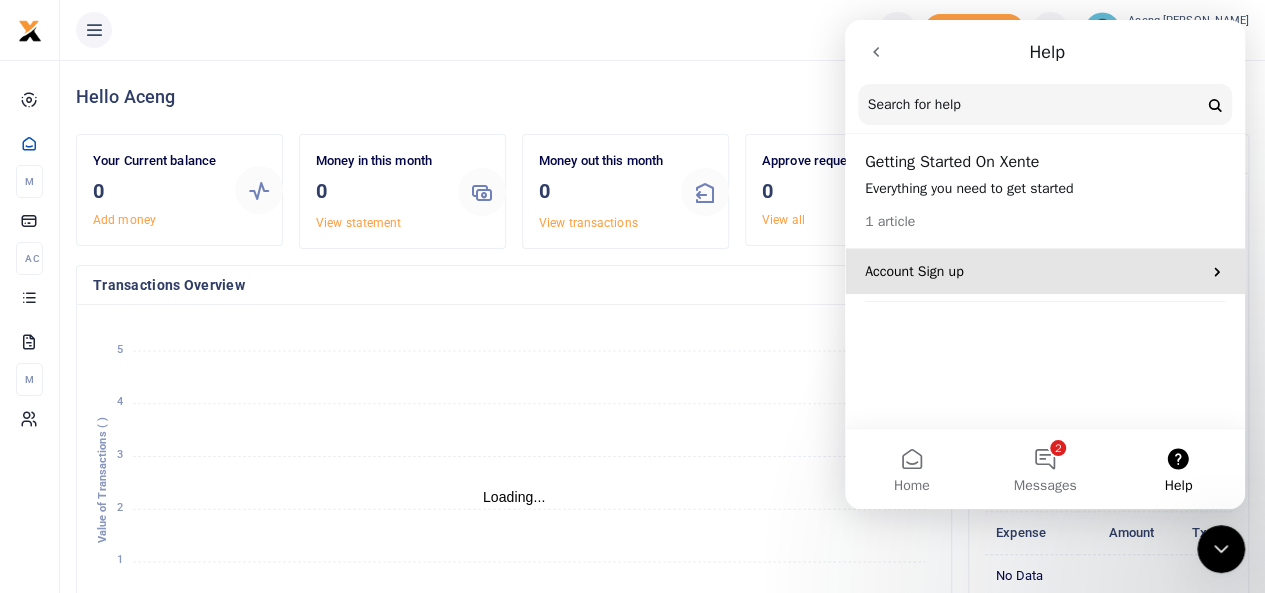 click on "Account Sign up" at bounding box center (1033, 271) 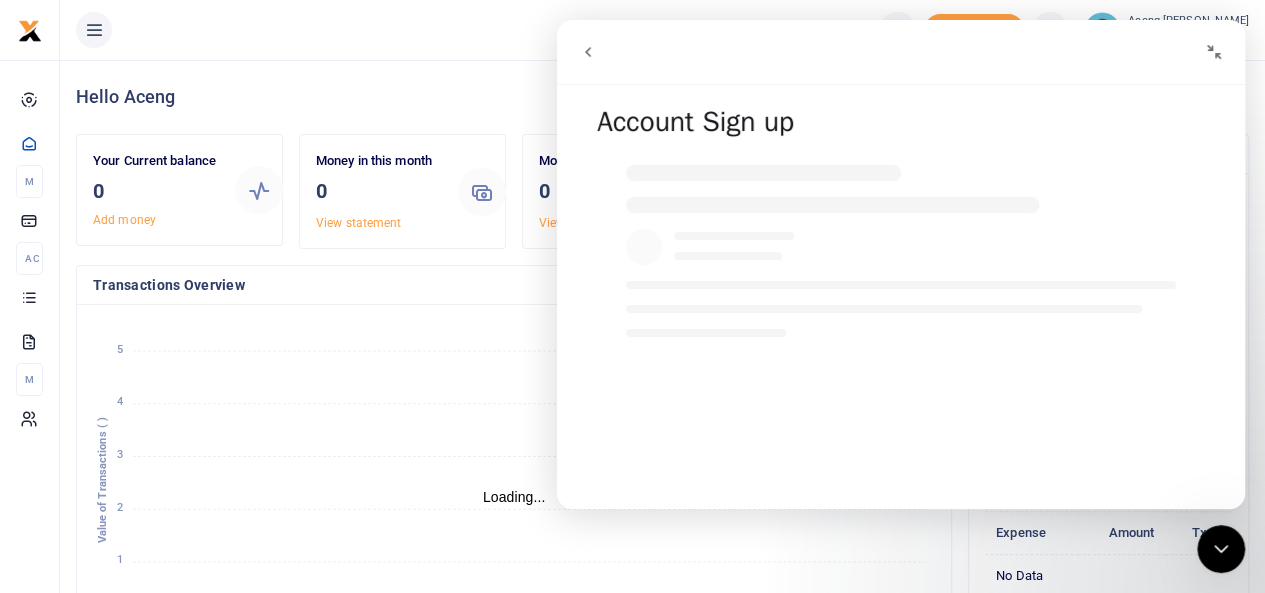 click 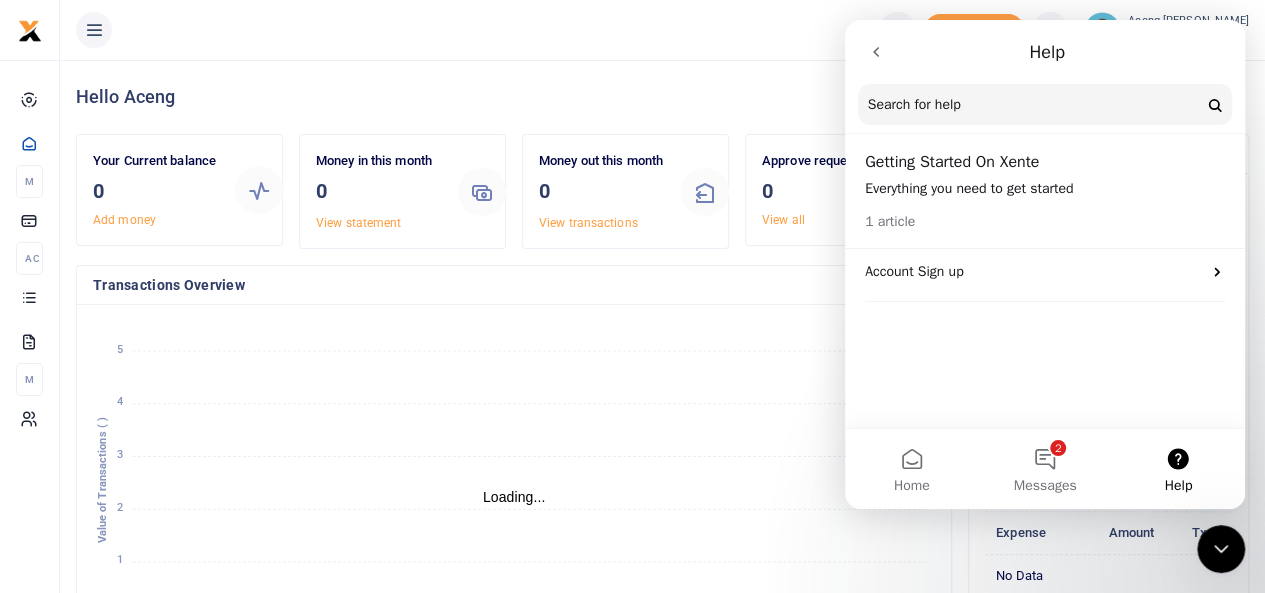 click at bounding box center (1221, 549) 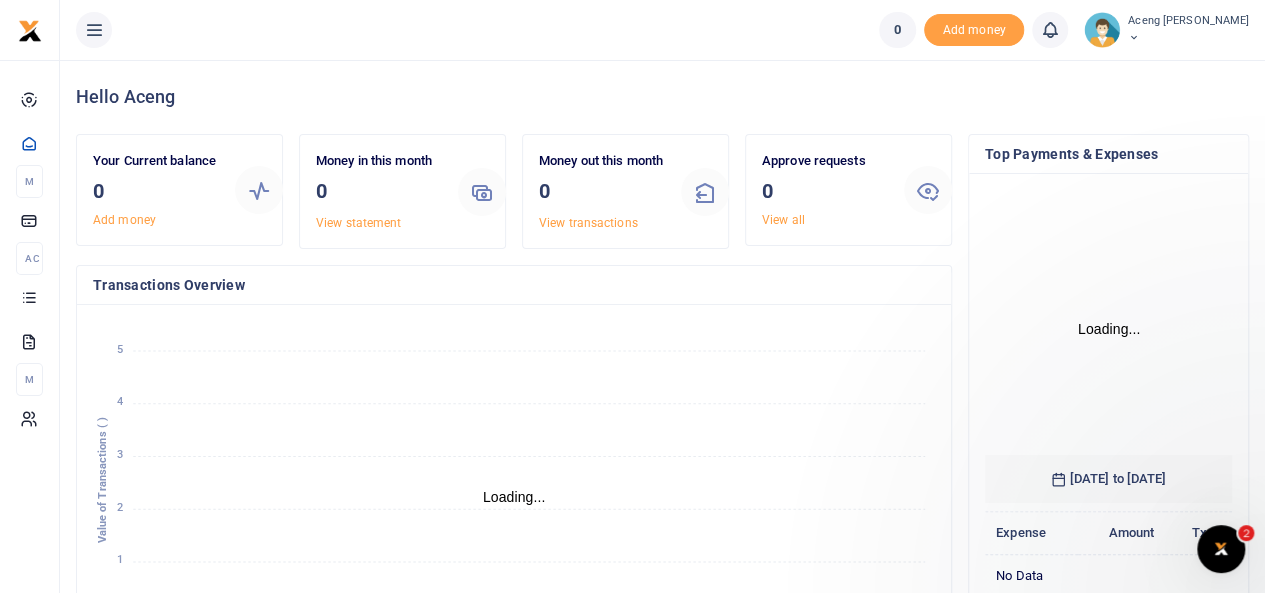 scroll, scrollTop: 0, scrollLeft: 0, axis: both 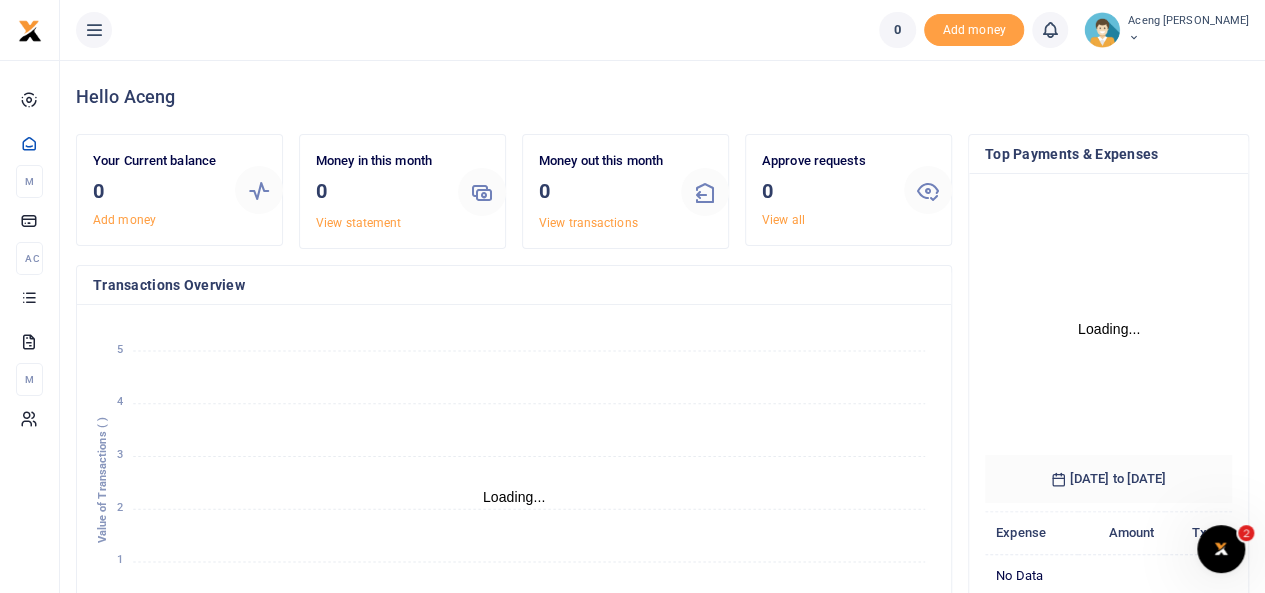 click 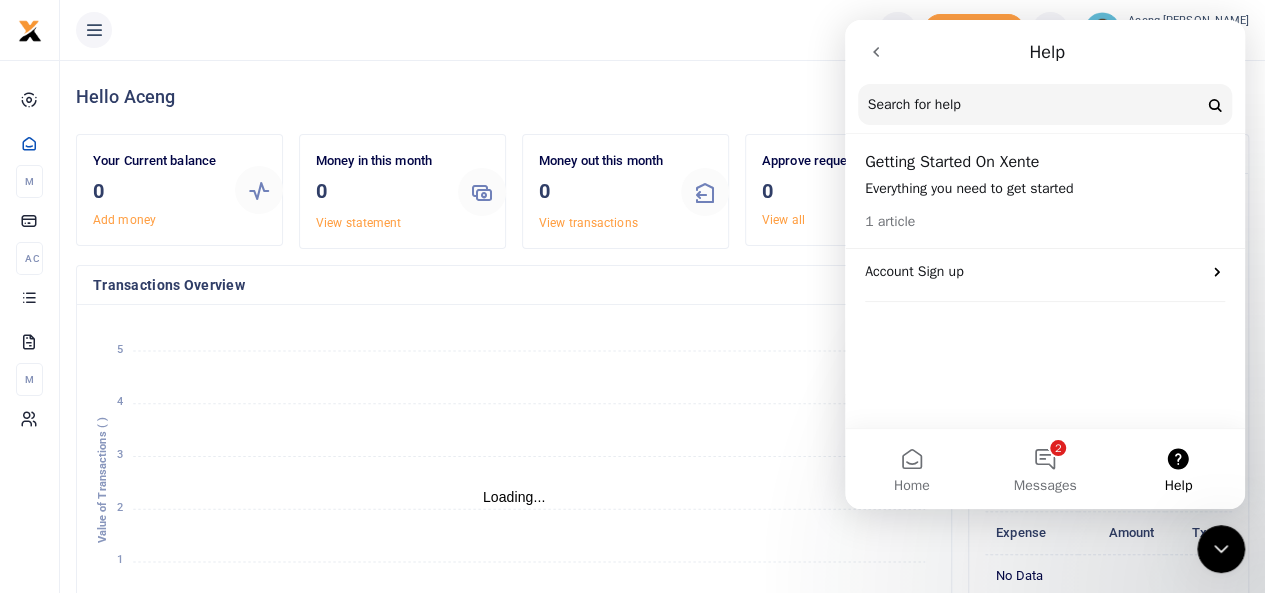 click on "Money out this month
0
View transactions" at bounding box center (625, 191) 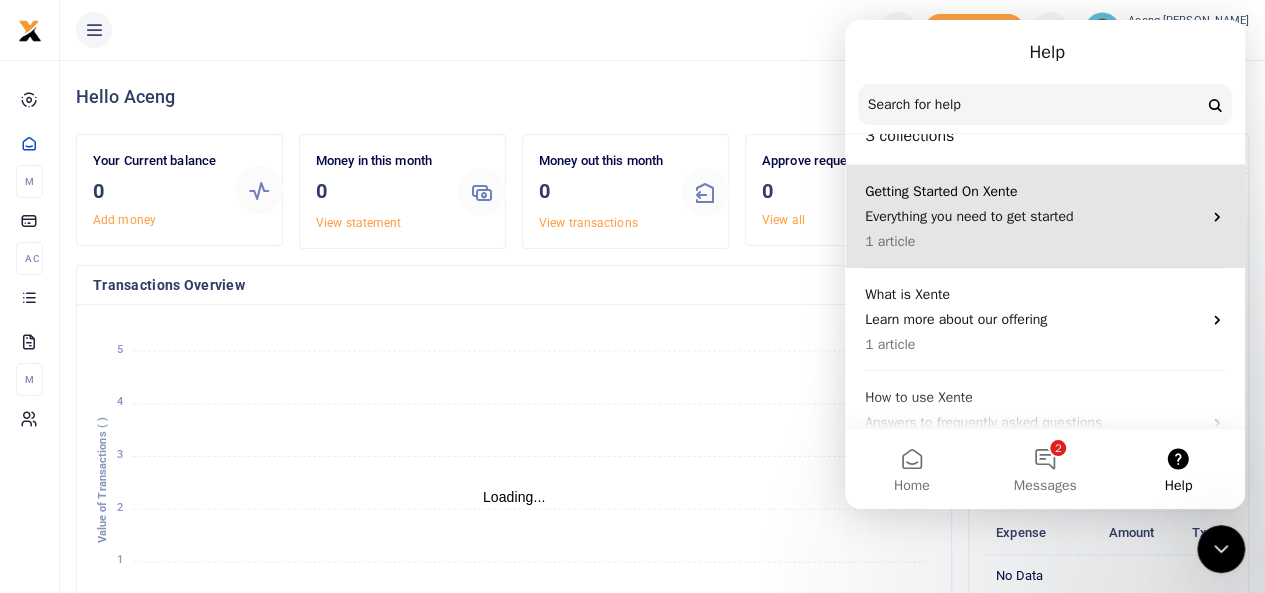 scroll, scrollTop: 71, scrollLeft: 0, axis: vertical 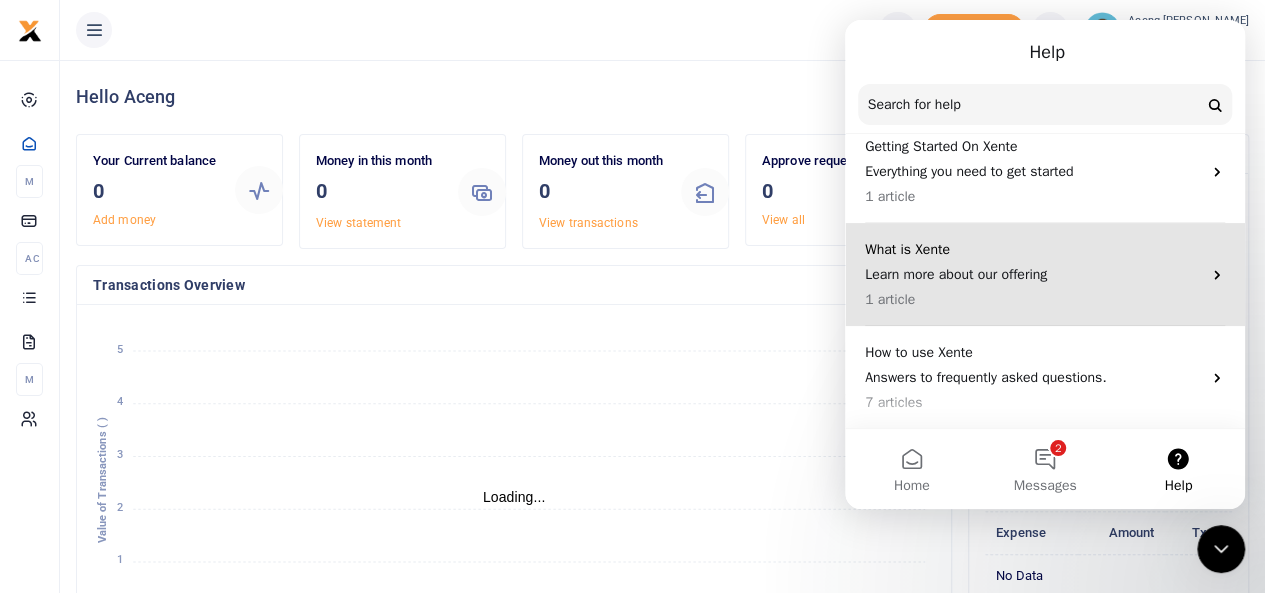 click on "Learn more about our offering" at bounding box center (1033, 274) 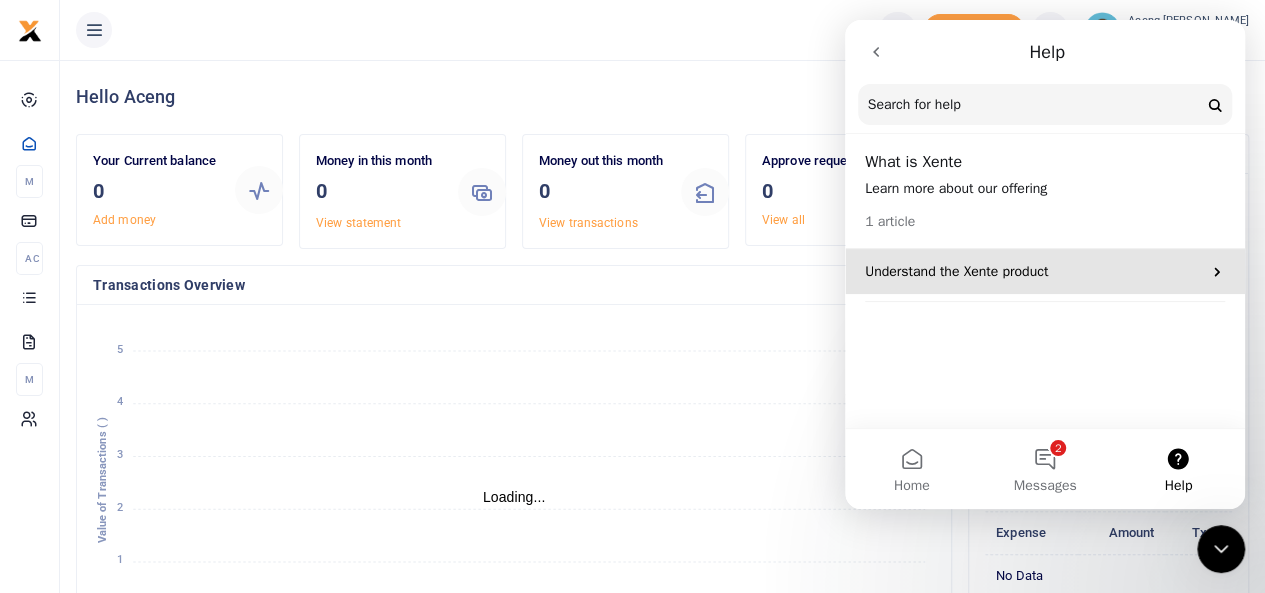 click on "Understand the Xente product" at bounding box center (1045, 271) 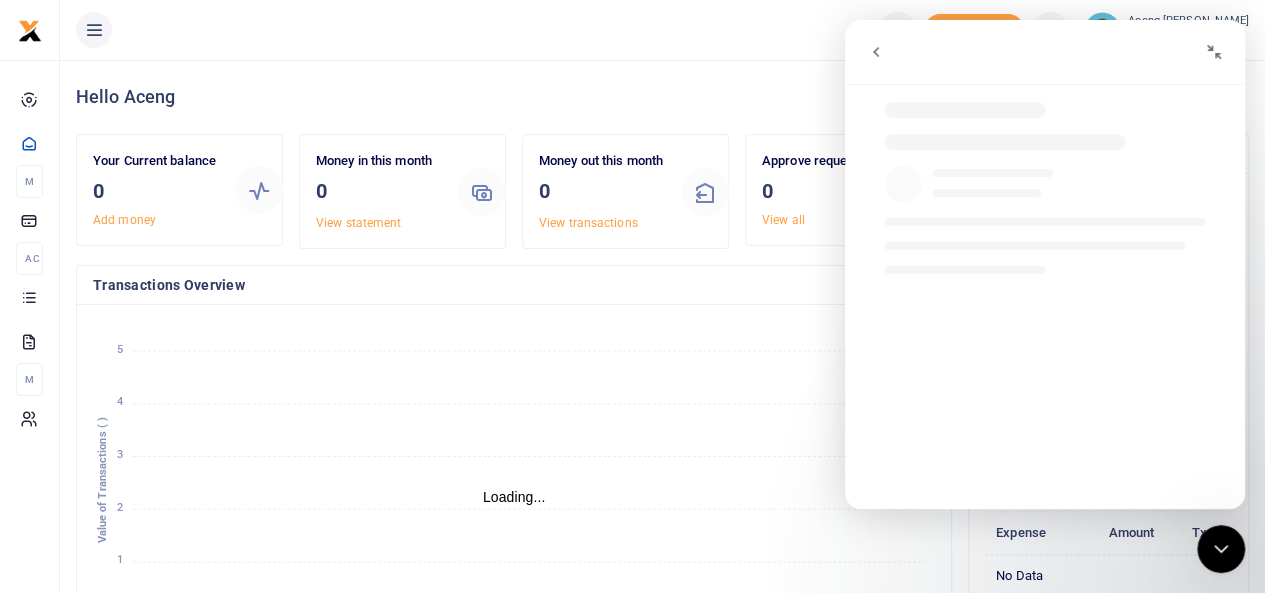 click on "Understand the Xente product" at bounding box center [1065, 324] 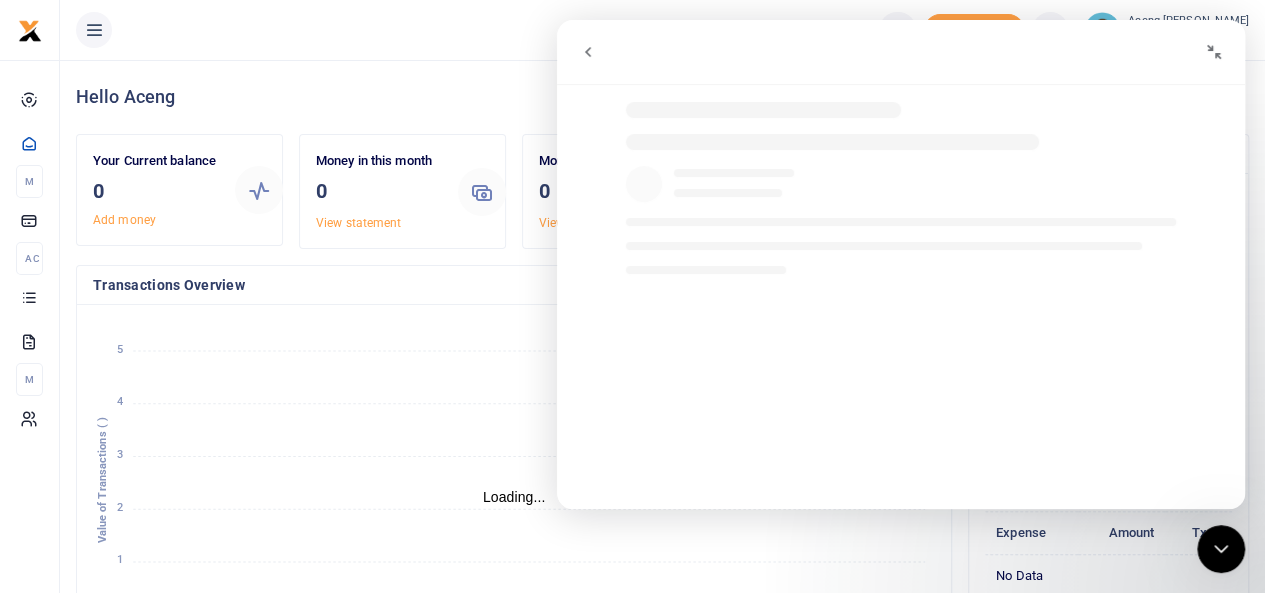 click on "Understand the Xente product" at bounding box center (921, 306) 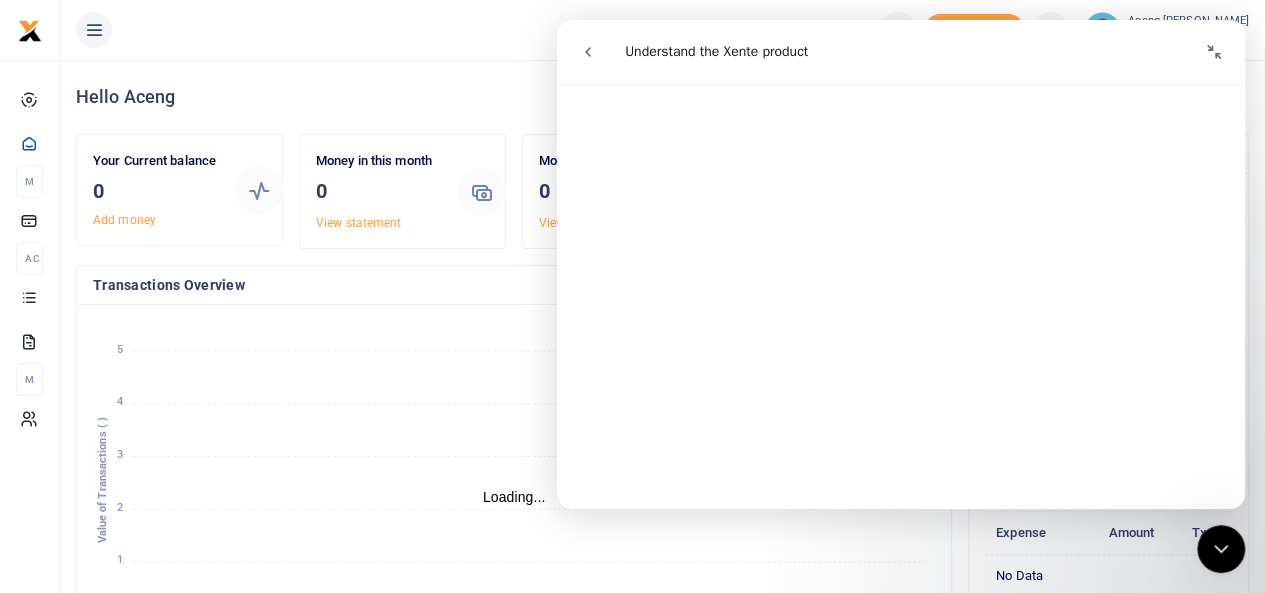 scroll, scrollTop: 967, scrollLeft: 0, axis: vertical 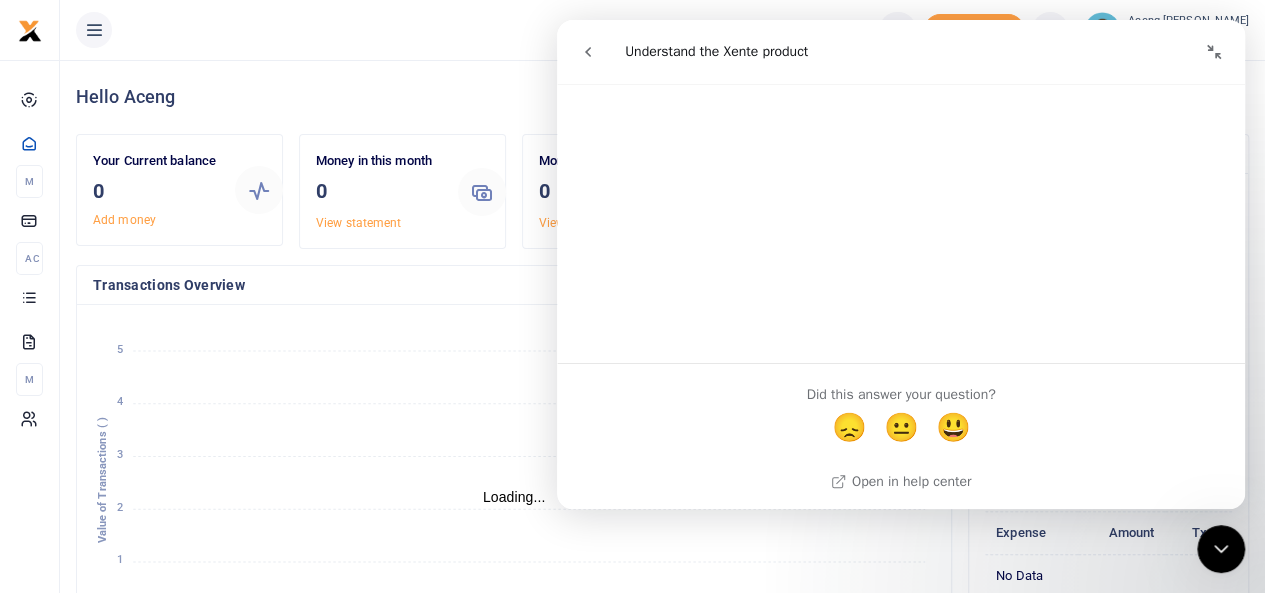 click 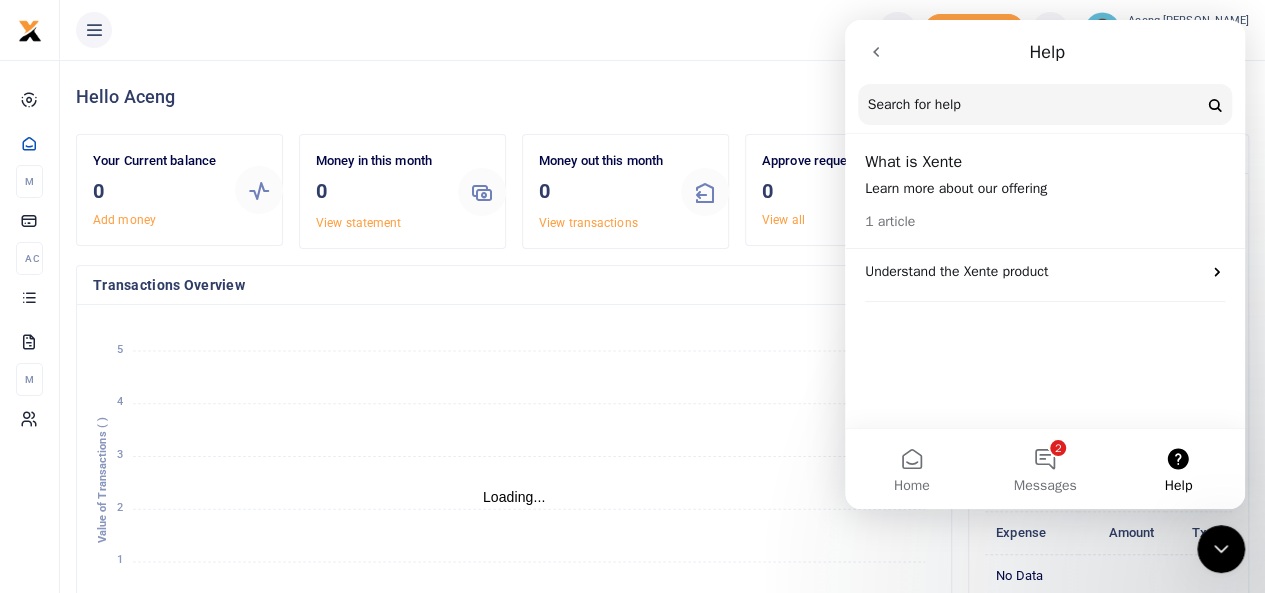 click 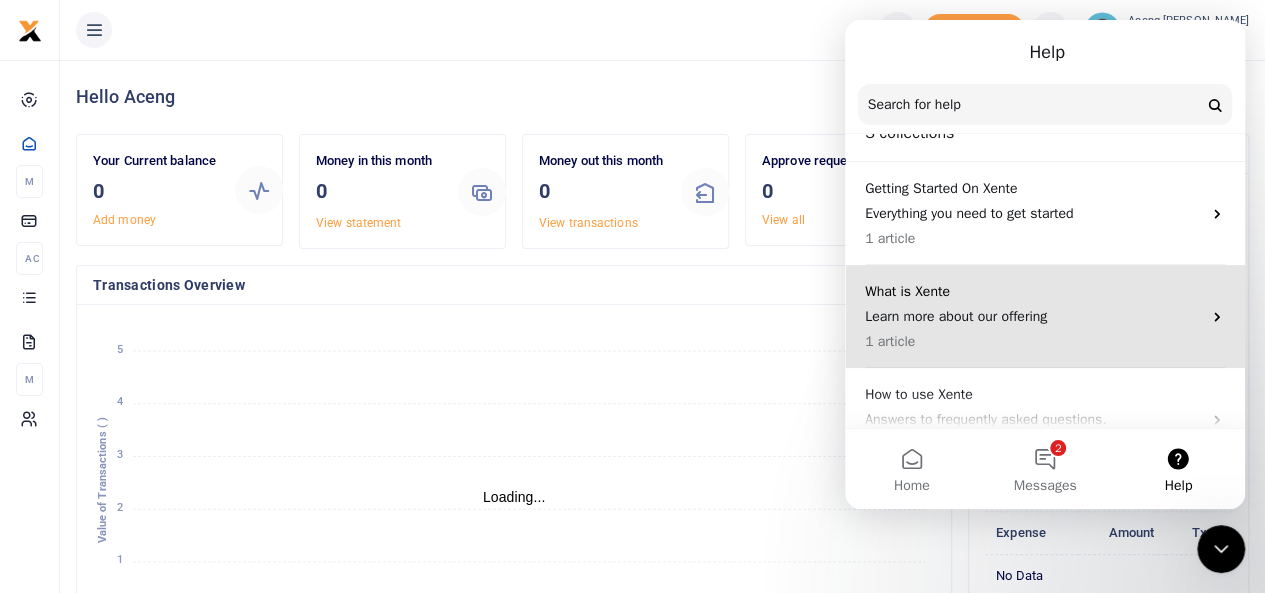 scroll, scrollTop: 18, scrollLeft: 0, axis: vertical 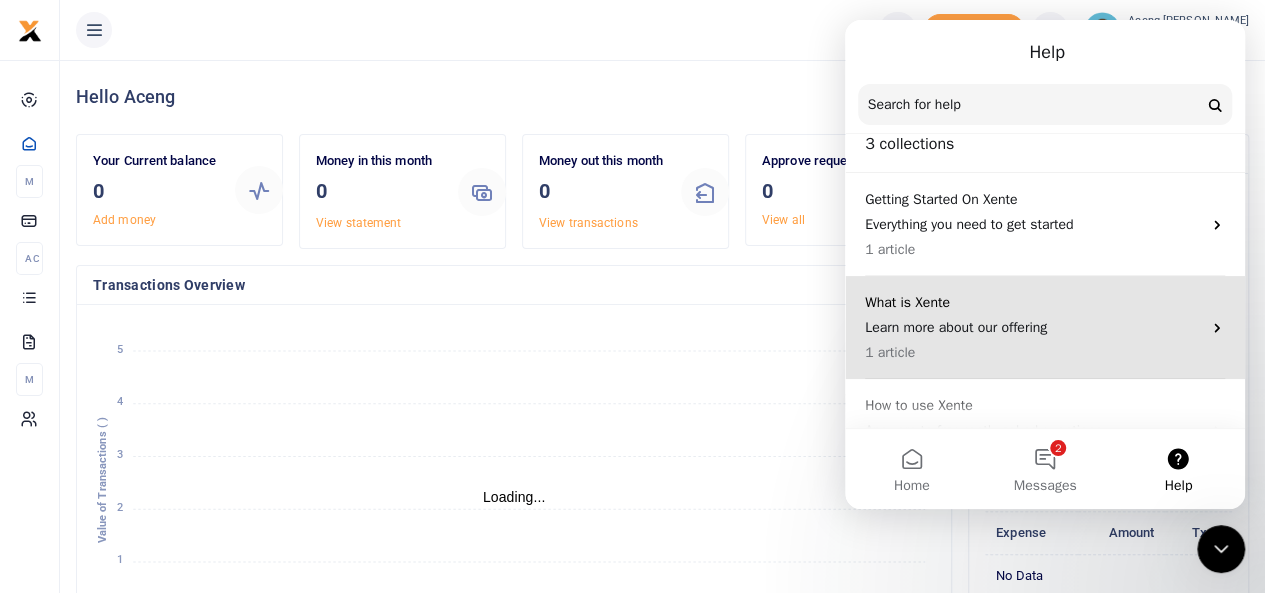 click on "Learn more about our offering" at bounding box center (1033, 327) 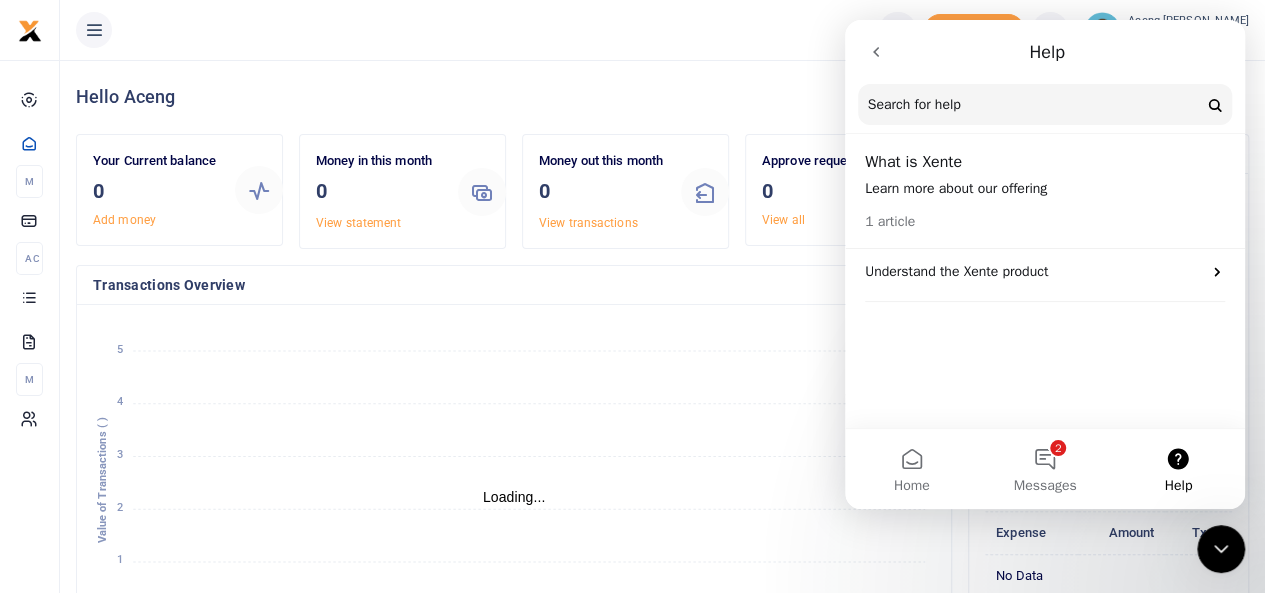 click 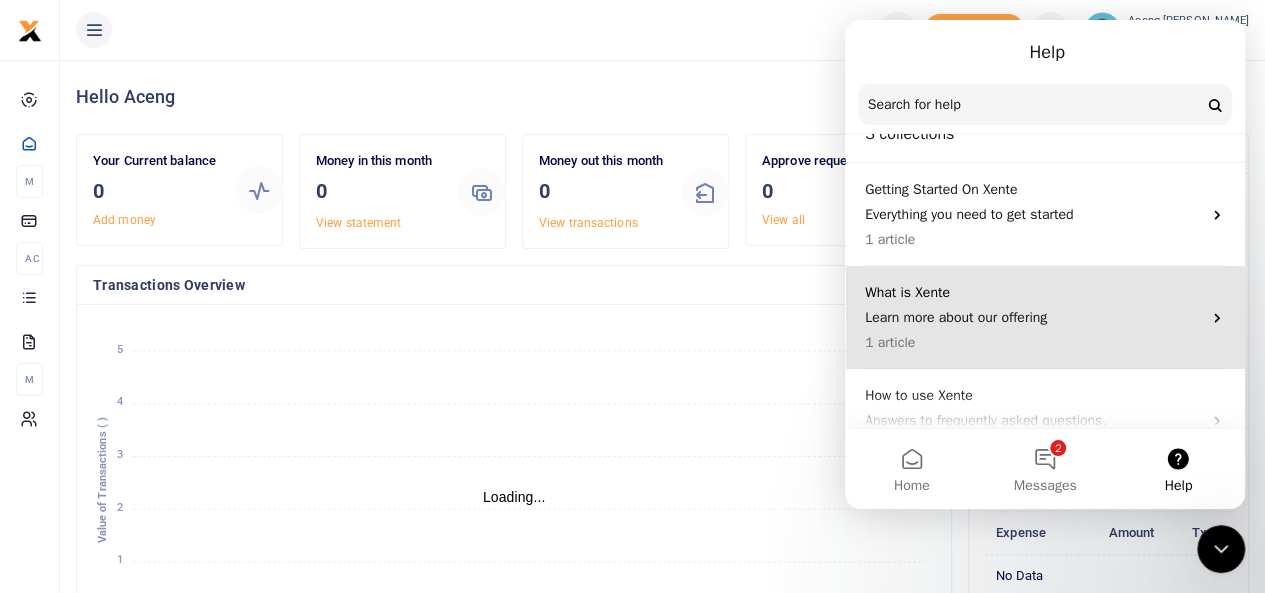 scroll, scrollTop: 71, scrollLeft: 0, axis: vertical 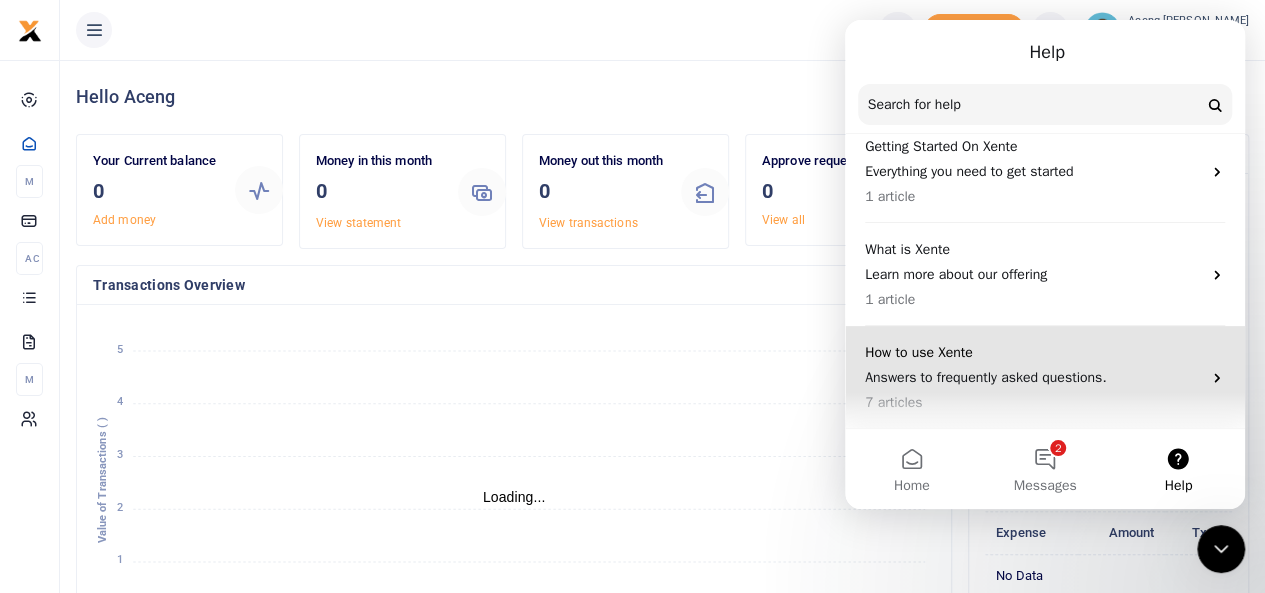 click on "How to use Xente" at bounding box center [1033, 352] 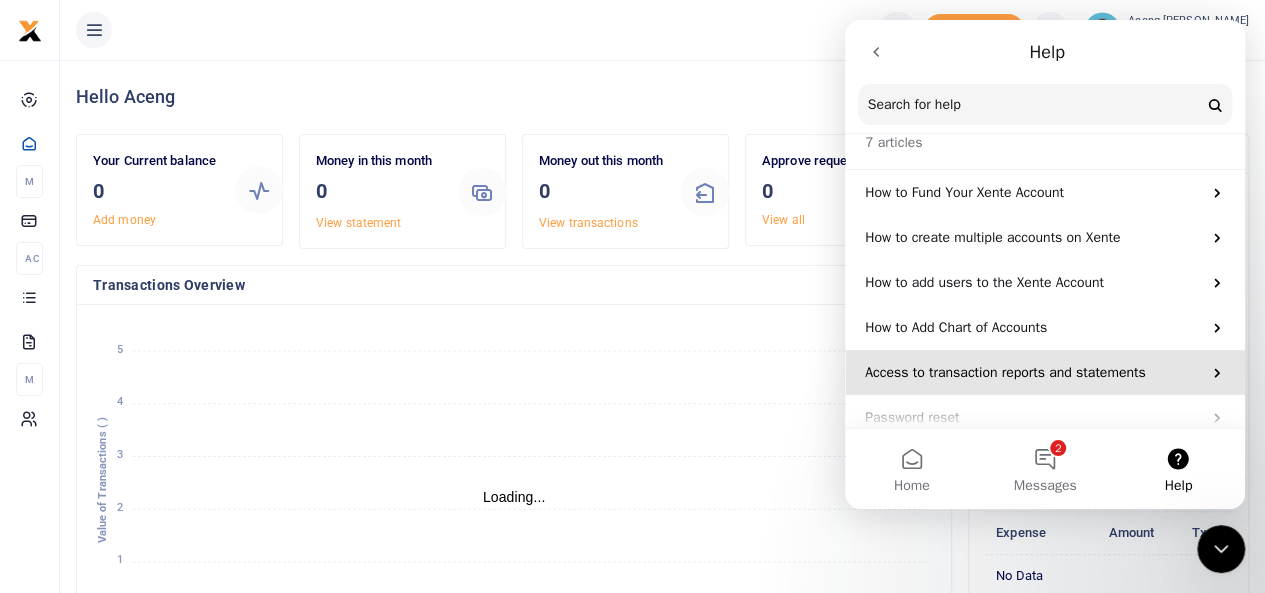 scroll, scrollTop: 0, scrollLeft: 0, axis: both 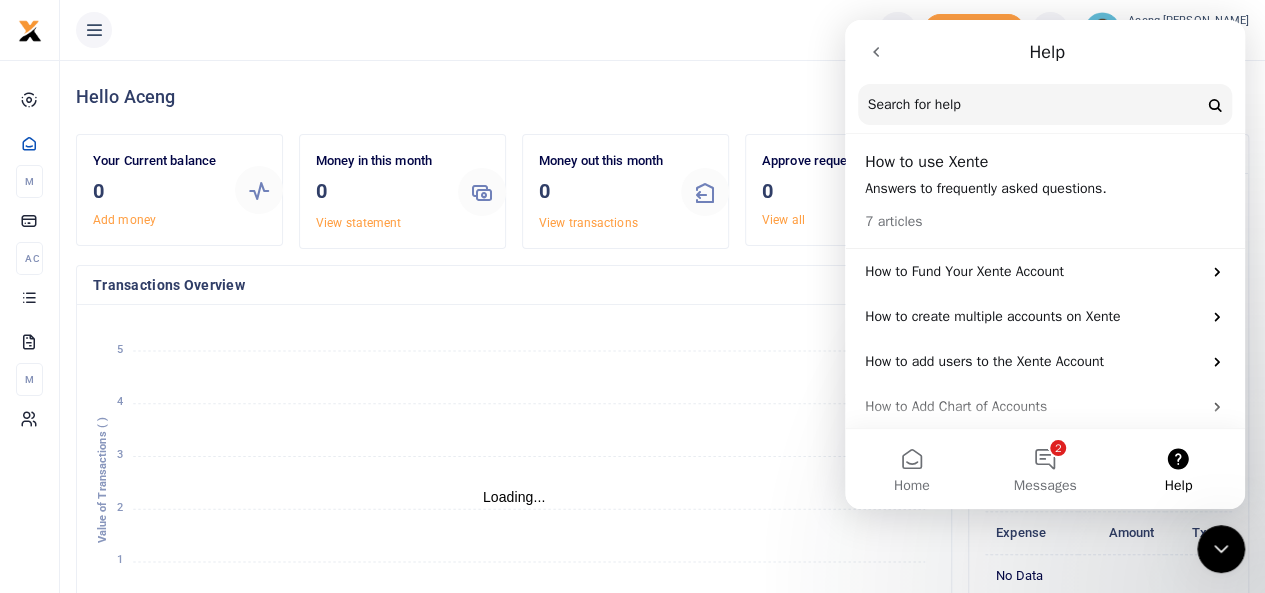 click 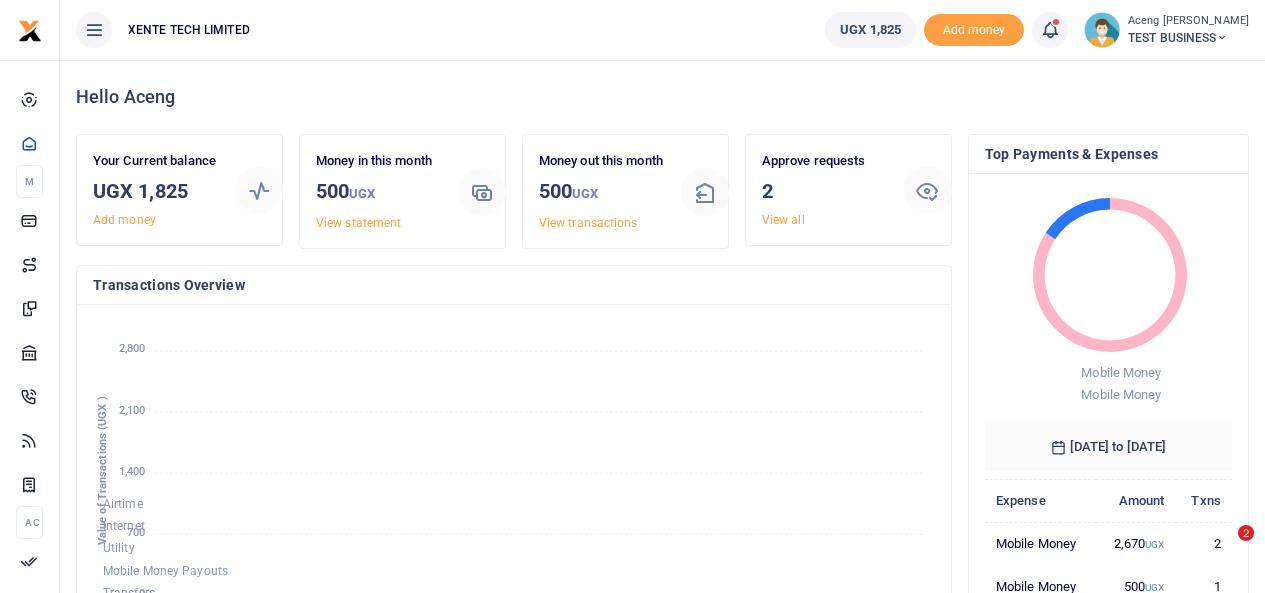 scroll, scrollTop: 0, scrollLeft: 0, axis: both 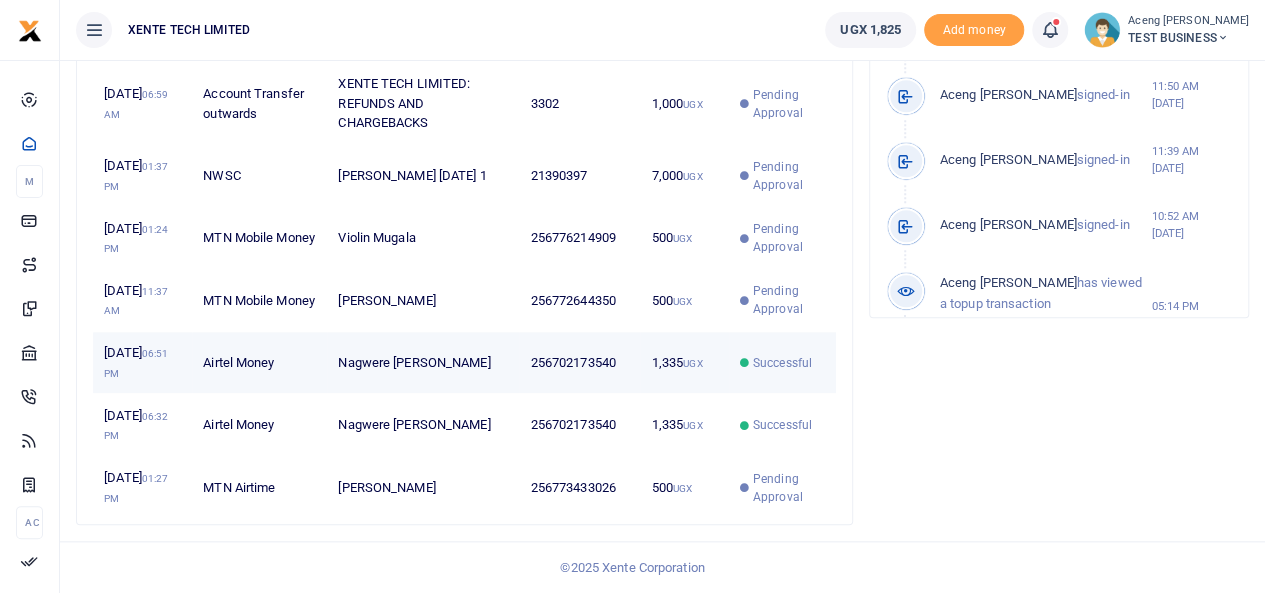 click on "256702173540" at bounding box center [579, 363] 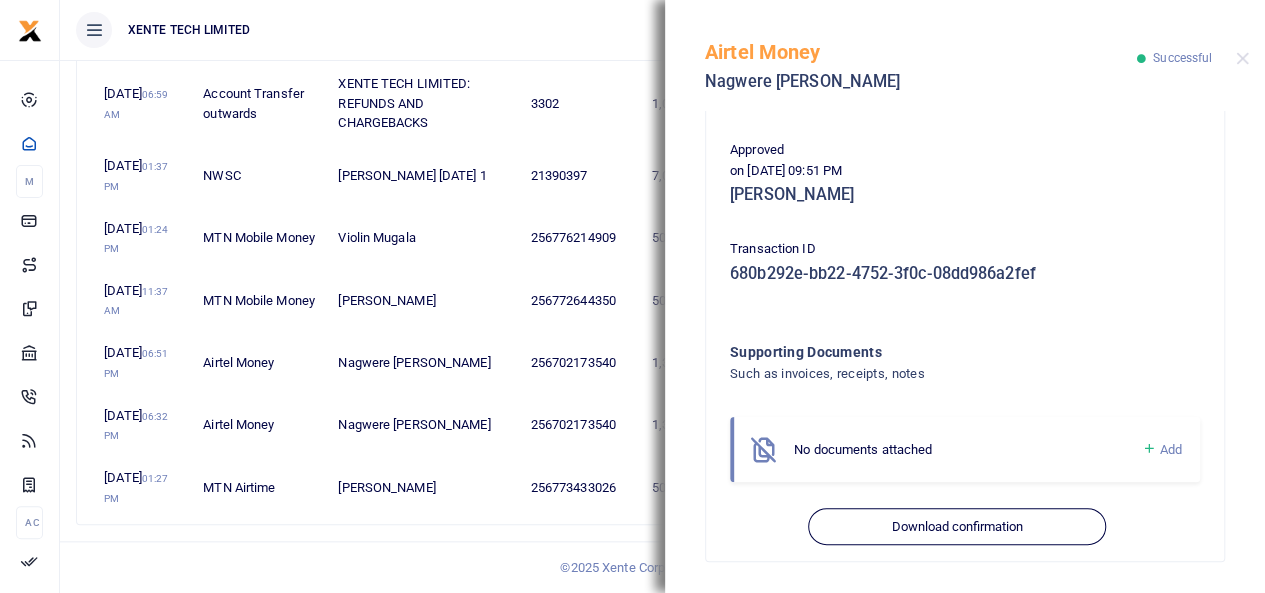 scroll, scrollTop: 0, scrollLeft: 0, axis: both 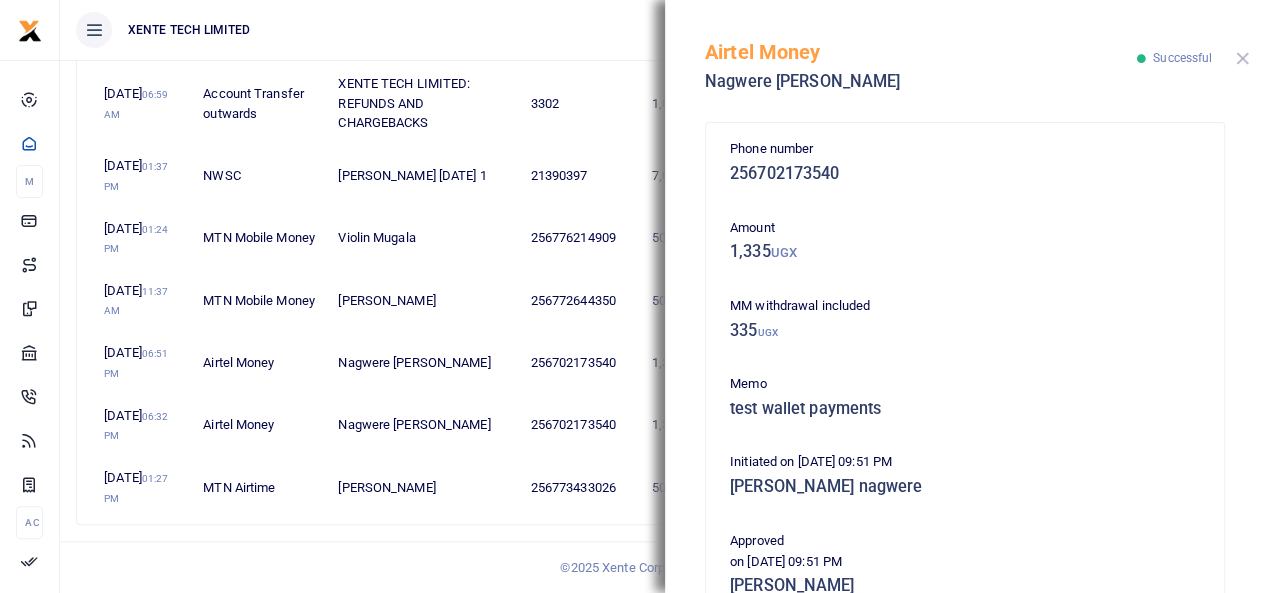 click at bounding box center [1242, 58] 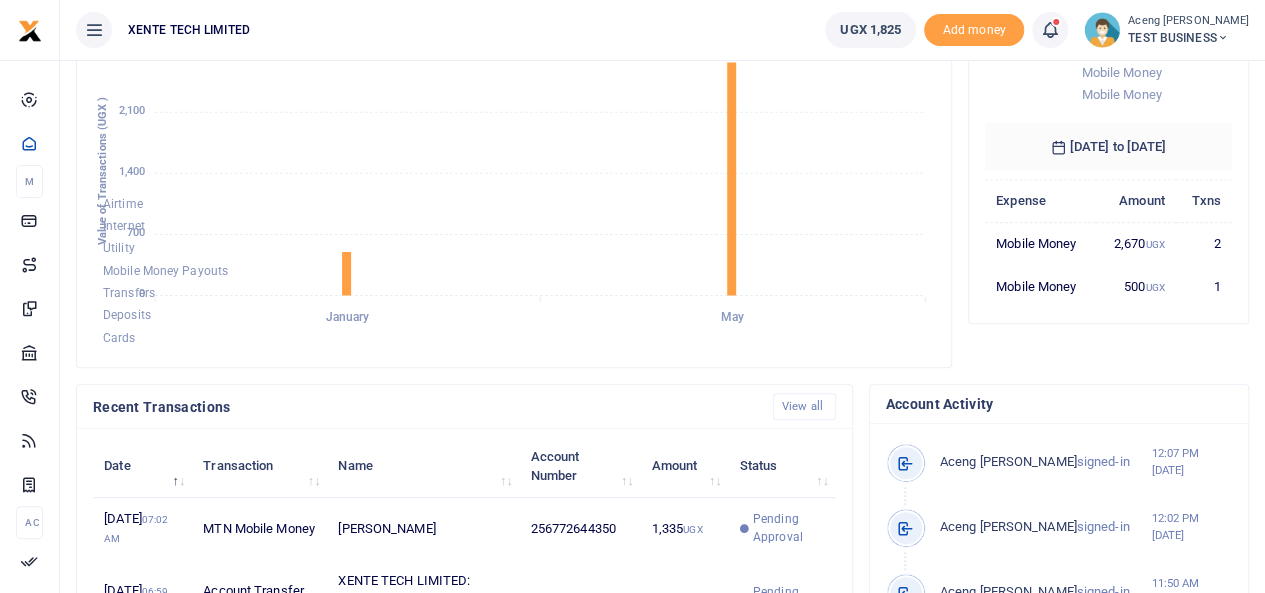 scroll, scrollTop: 297, scrollLeft: 0, axis: vertical 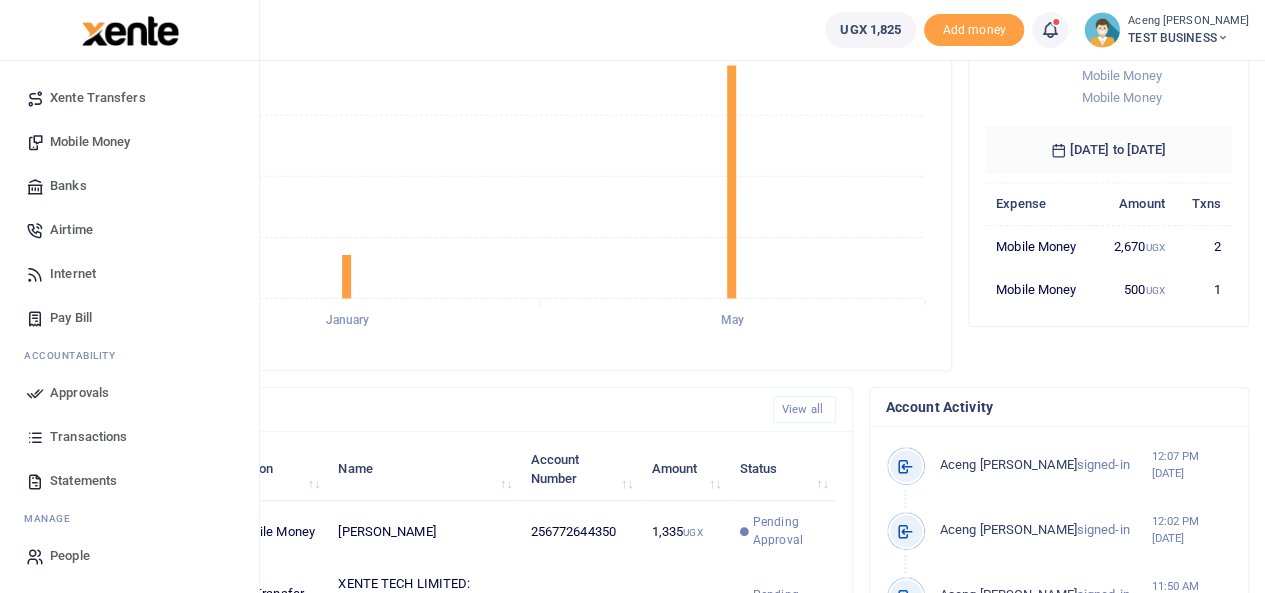 click on "Transactions" at bounding box center [88, 437] 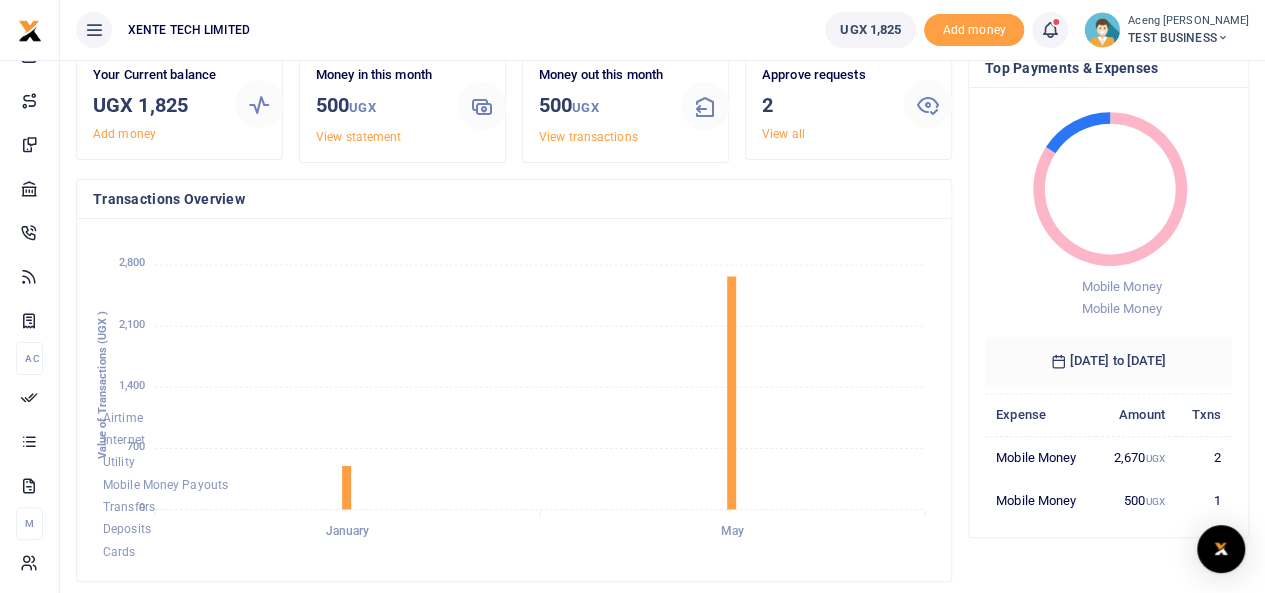 scroll, scrollTop: 84, scrollLeft: 0, axis: vertical 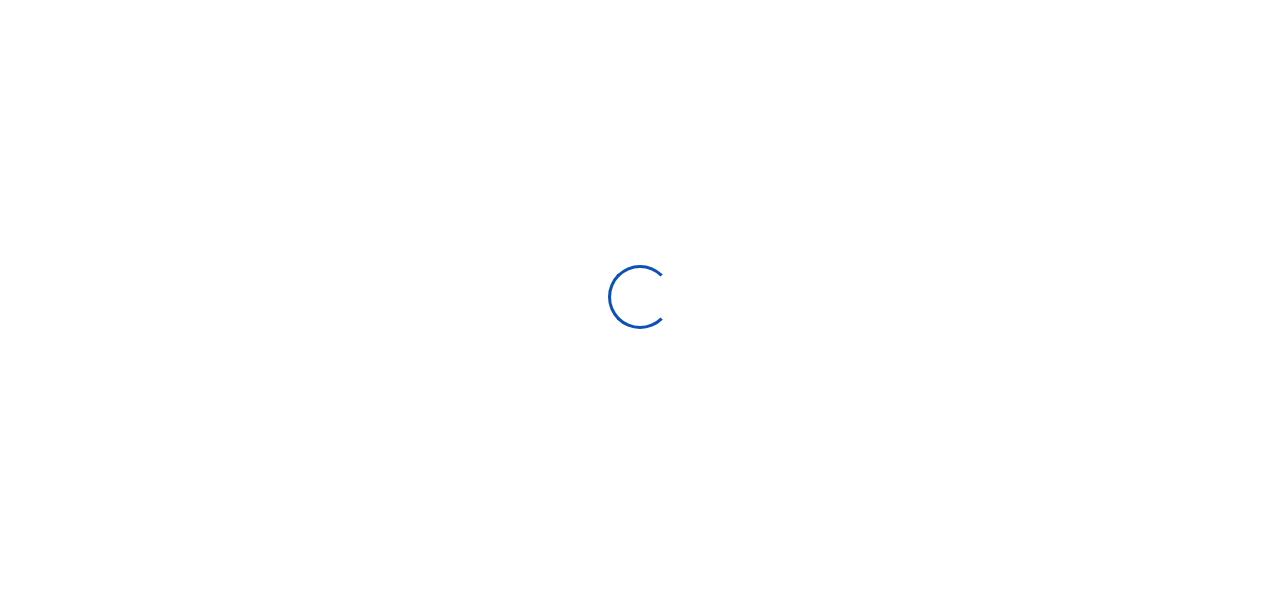 select 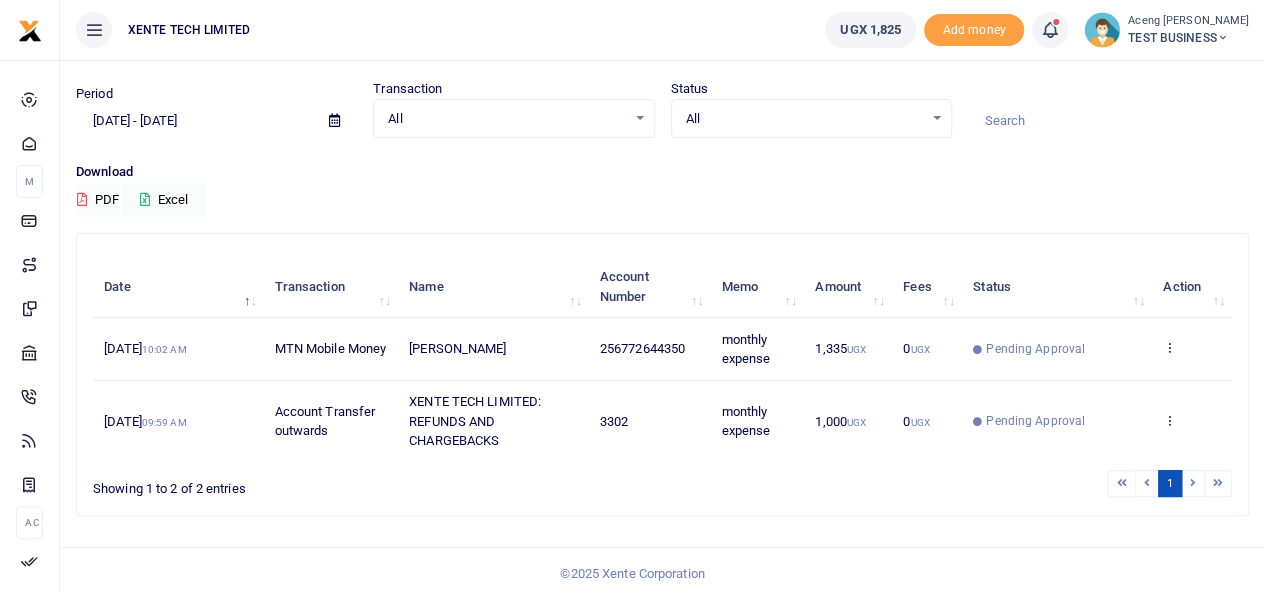 scroll, scrollTop: 58, scrollLeft: 0, axis: vertical 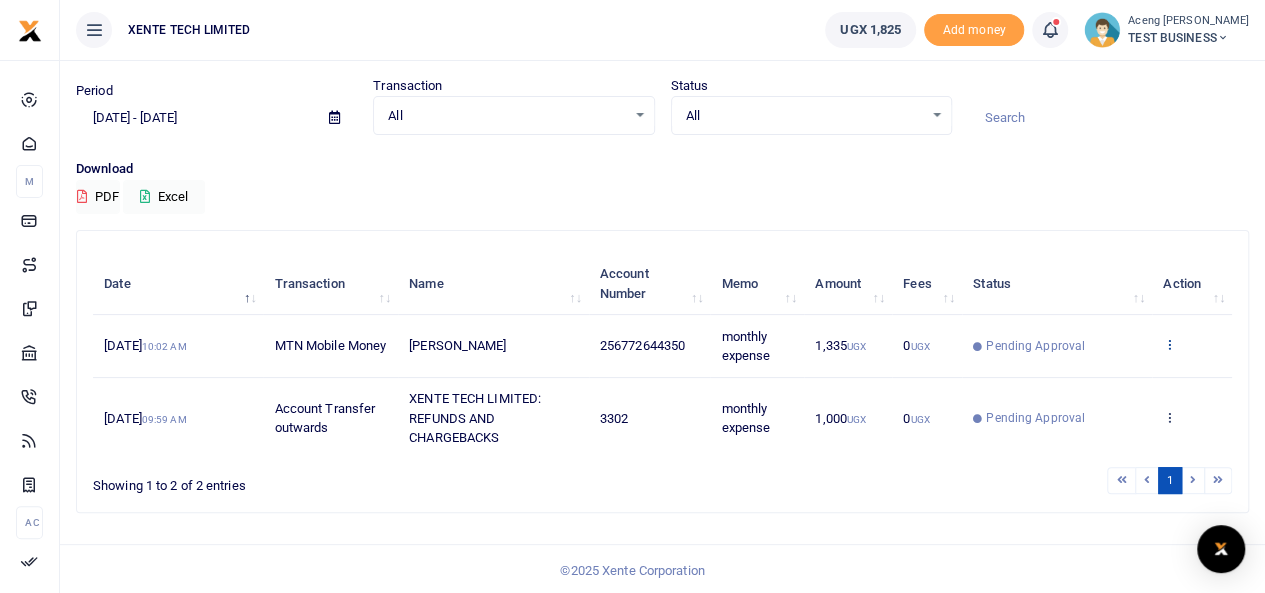 click at bounding box center (1169, 344) 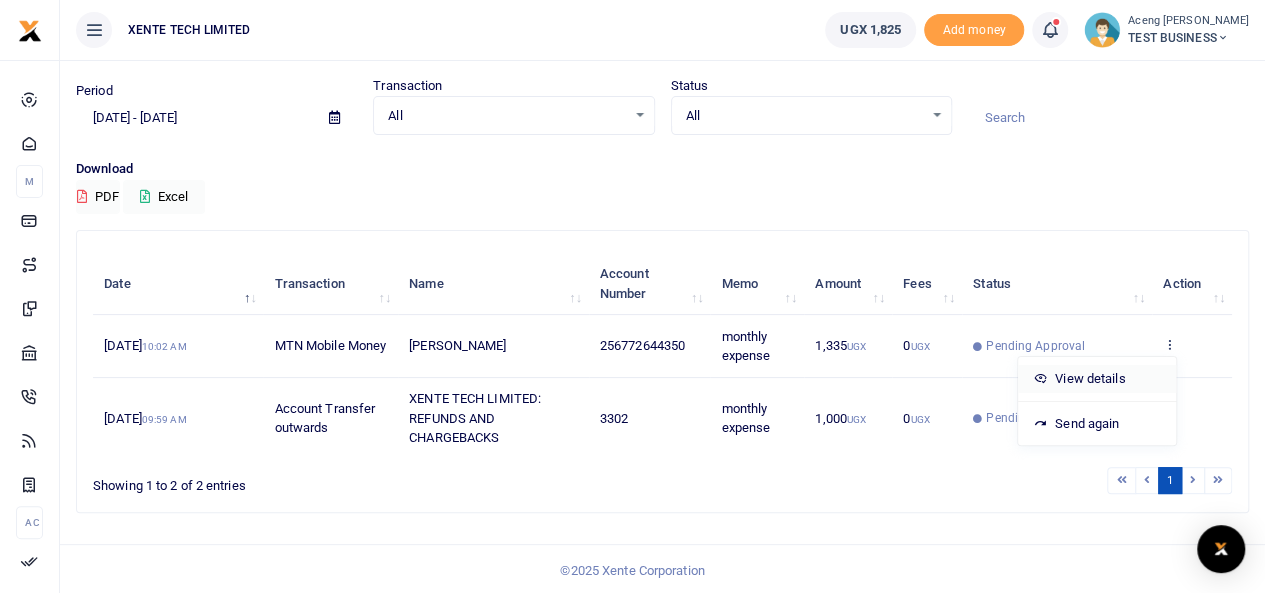 click on "View details" at bounding box center [1097, 379] 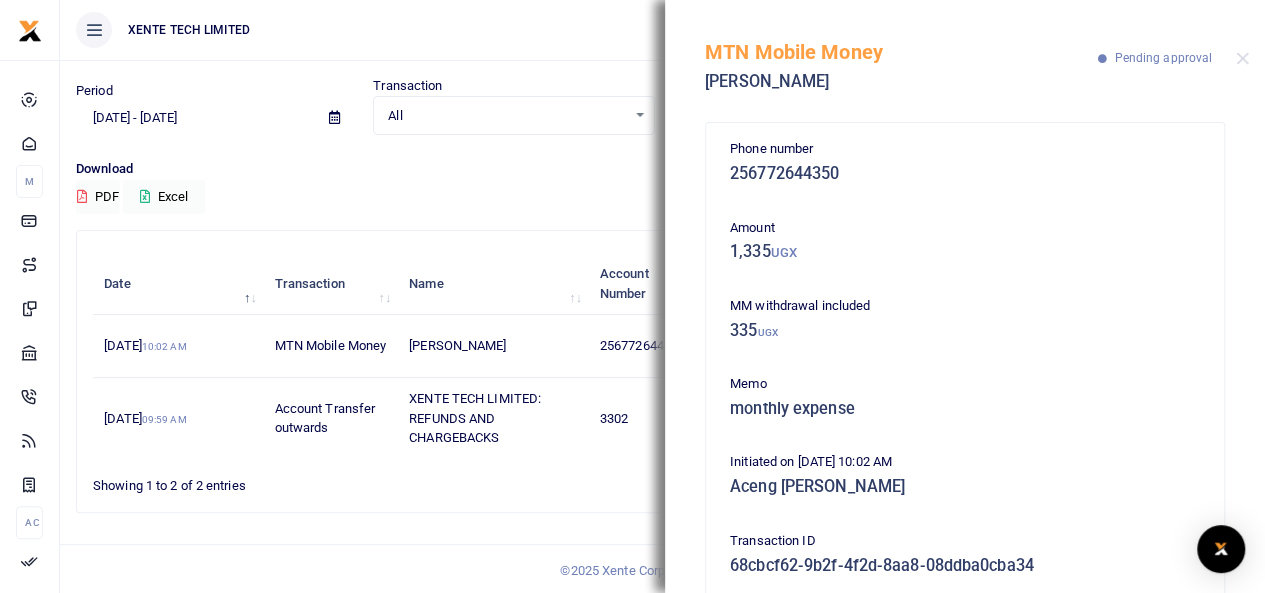 scroll, scrollTop: 245, scrollLeft: 0, axis: vertical 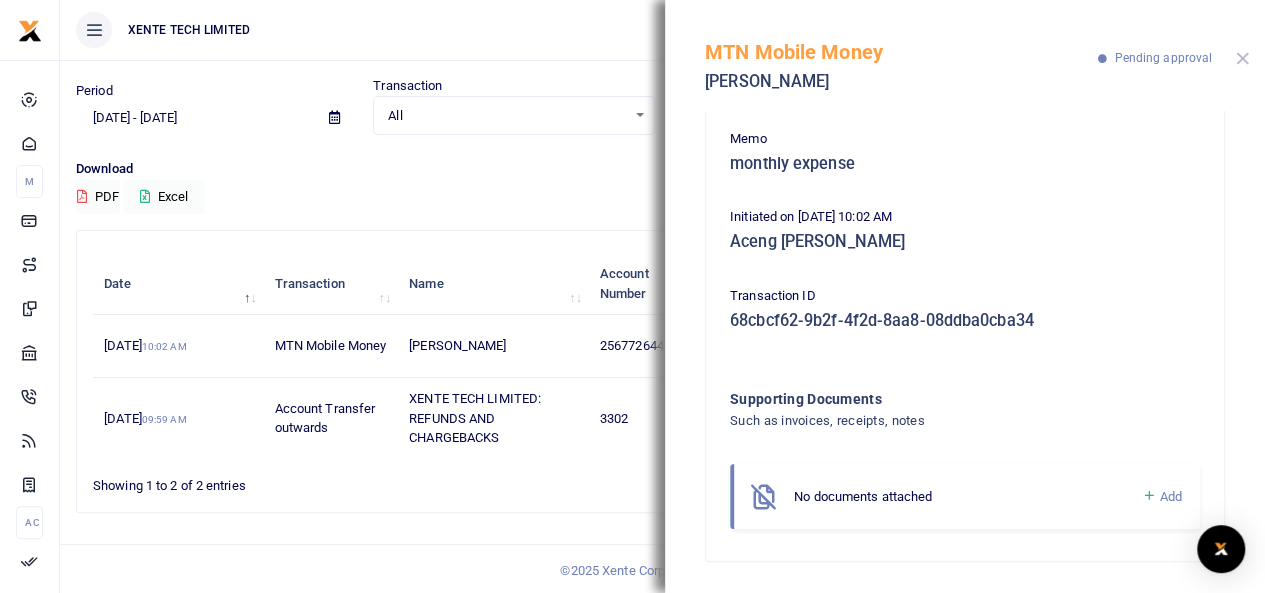 click at bounding box center (1242, 58) 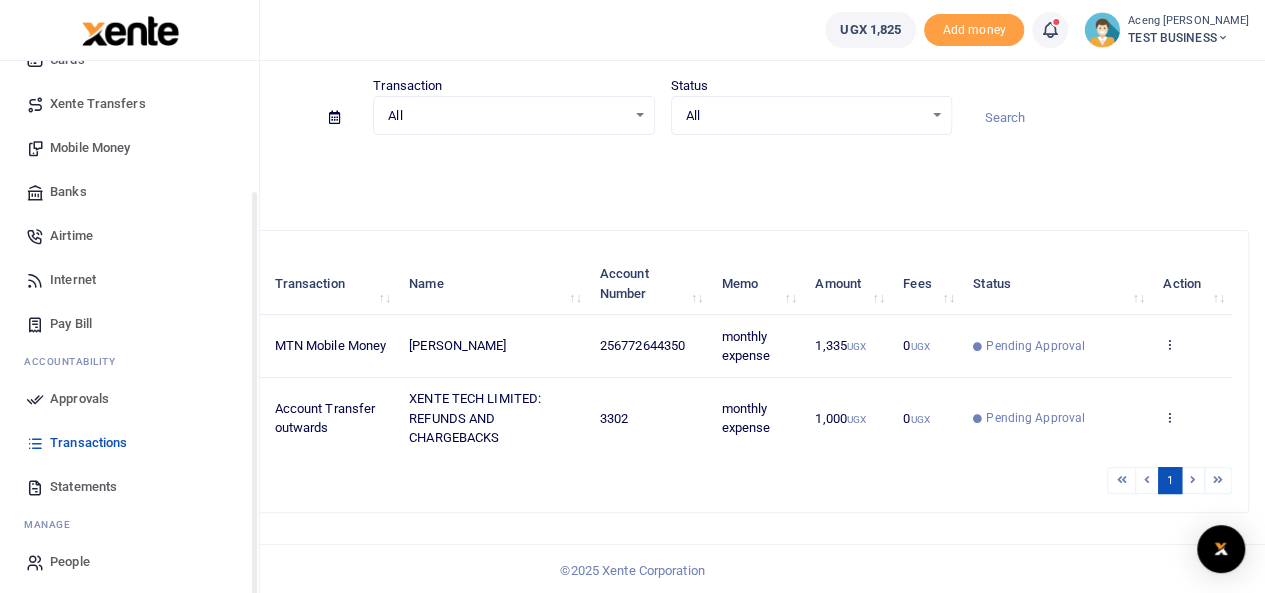 scroll, scrollTop: 164, scrollLeft: 0, axis: vertical 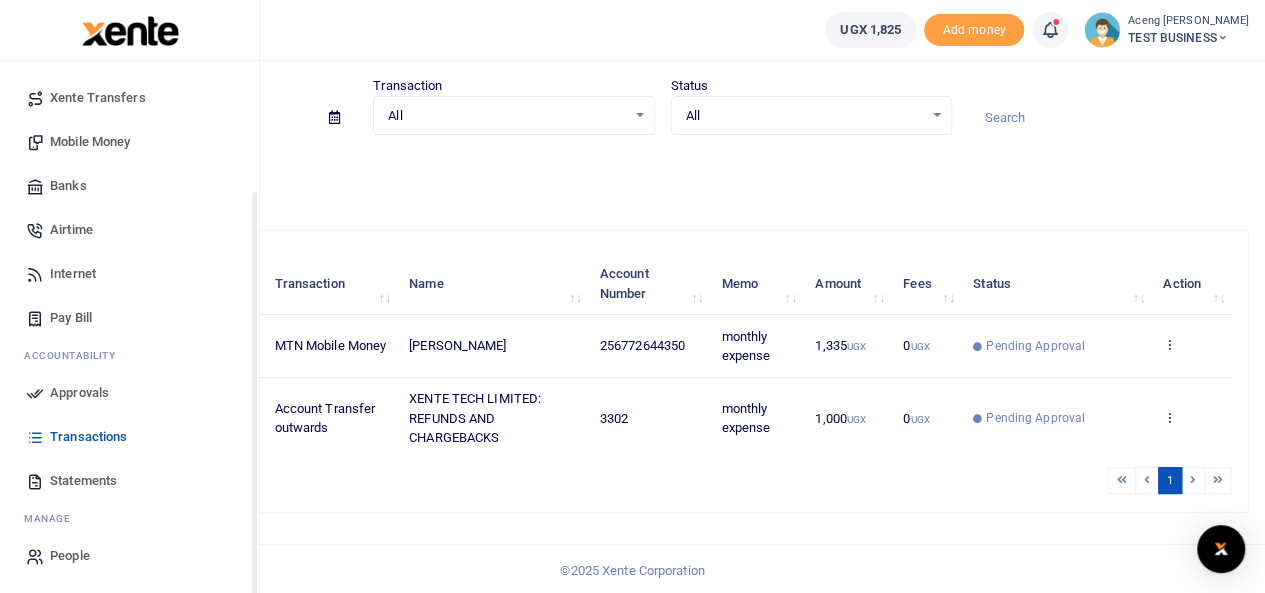 click on "Statements" at bounding box center [83, 481] 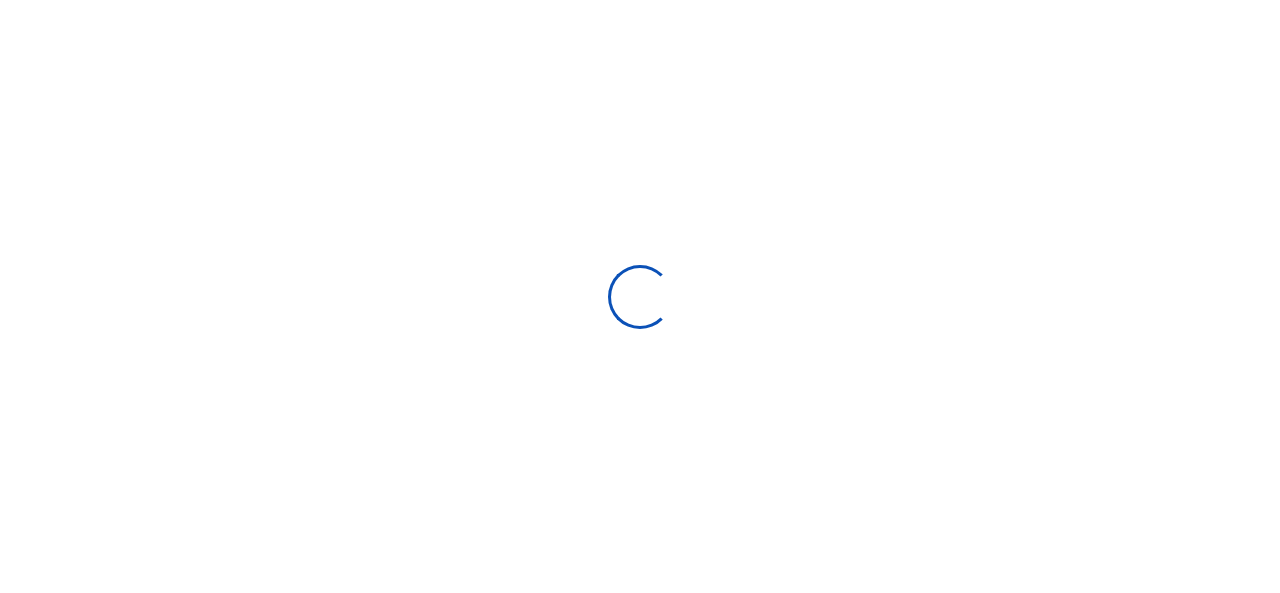 scroll, scrollTop: 0, scrollLeft: 0, axis: both 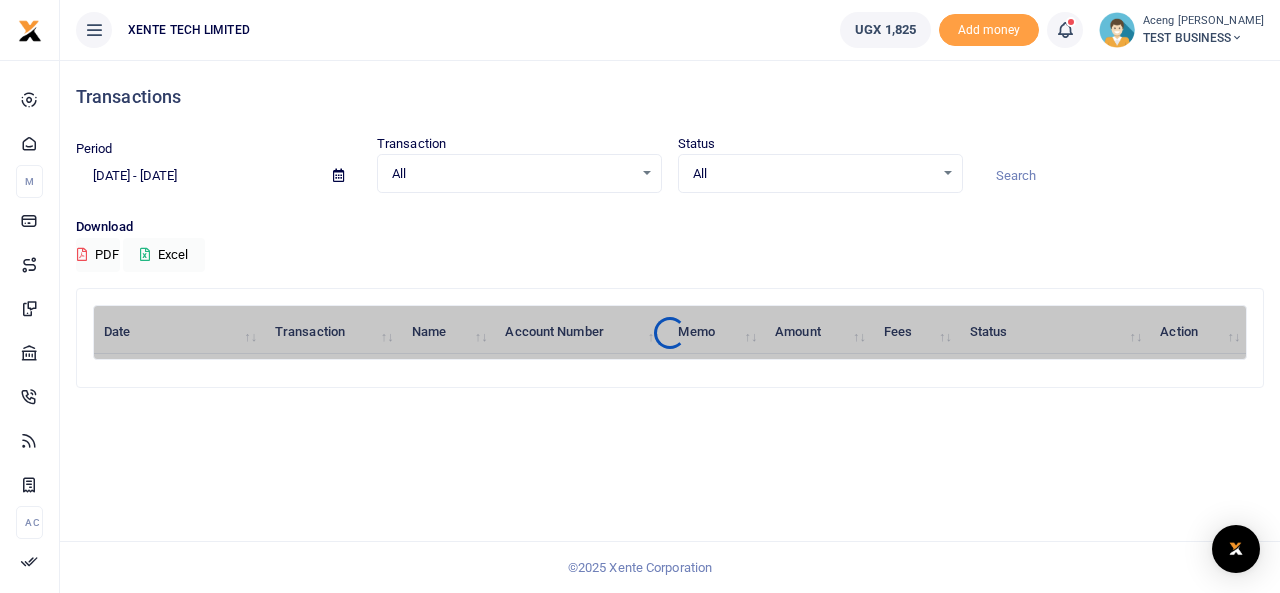 click on "TEST BUSINESS" at bounding box center [1203, 38] 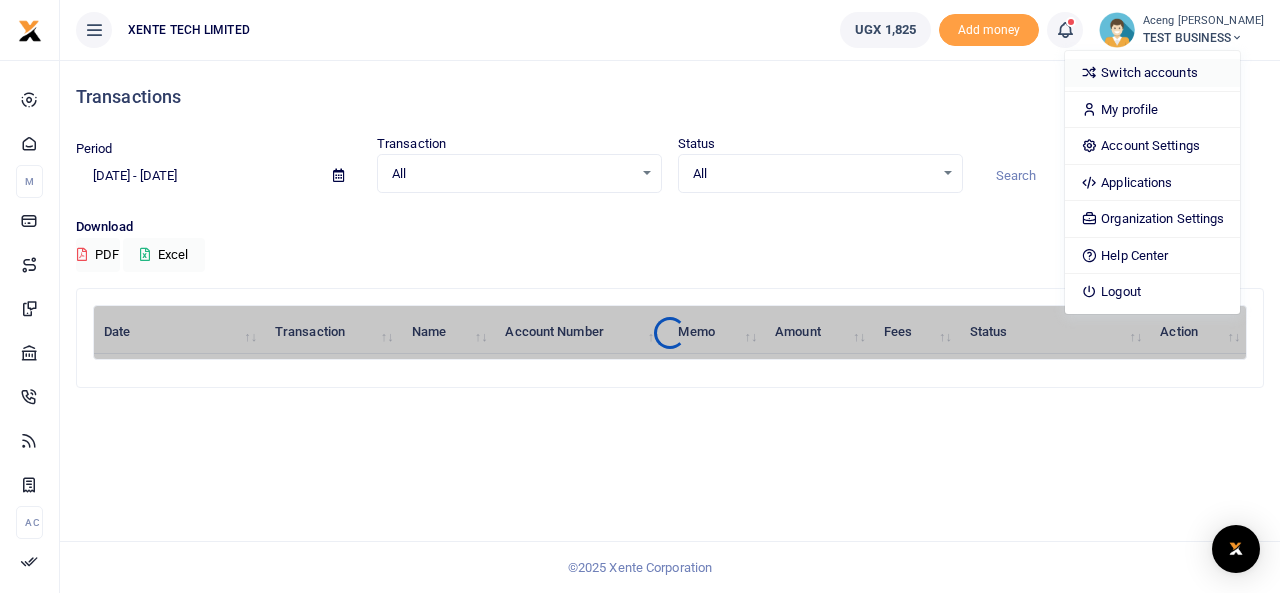 click on "Switch accounts" at bounding box center [1152, 73] 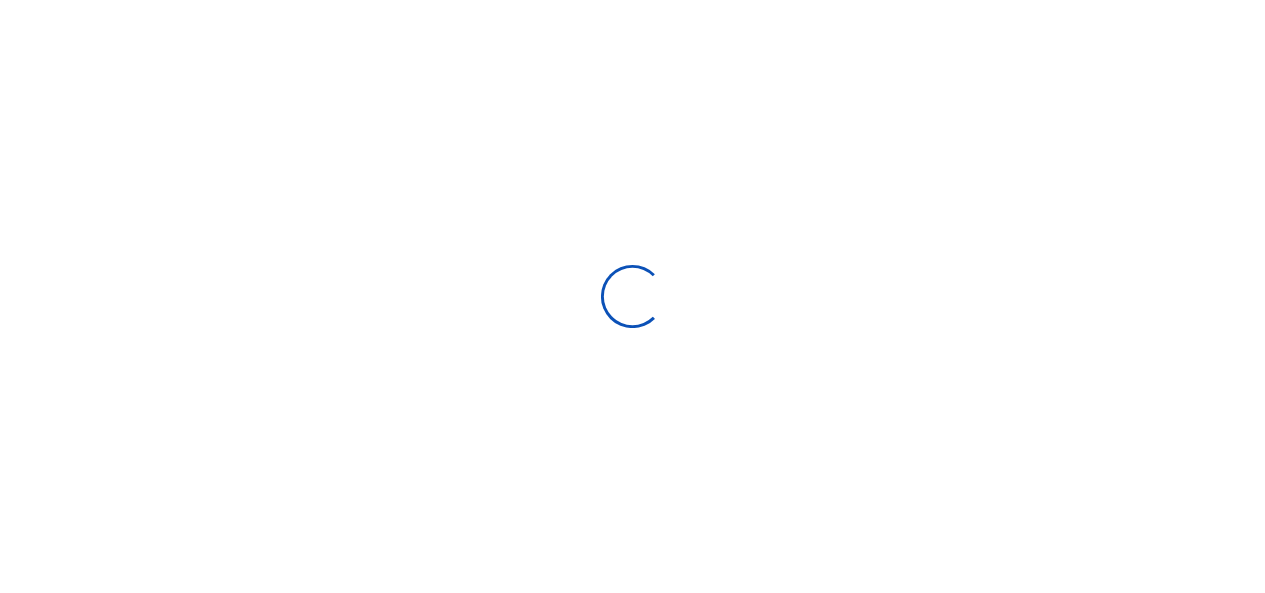 scroll, scrollTop: 0, scrollLeft: 0, axis: both 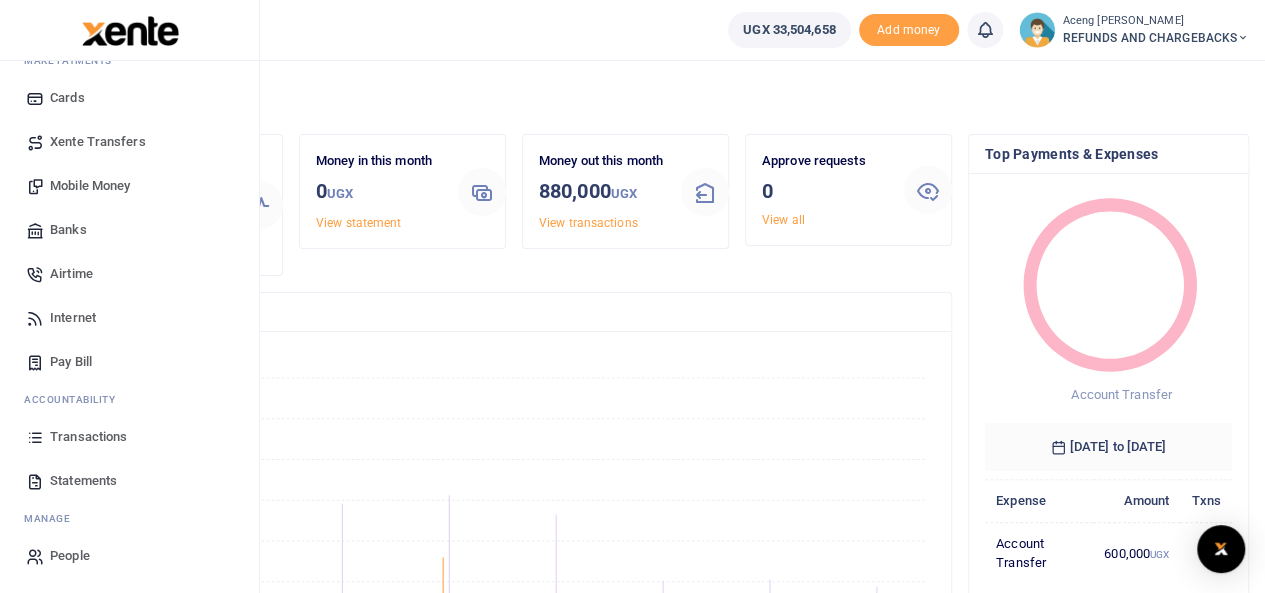 click on "Transactions" at bounding box center [88, 437] 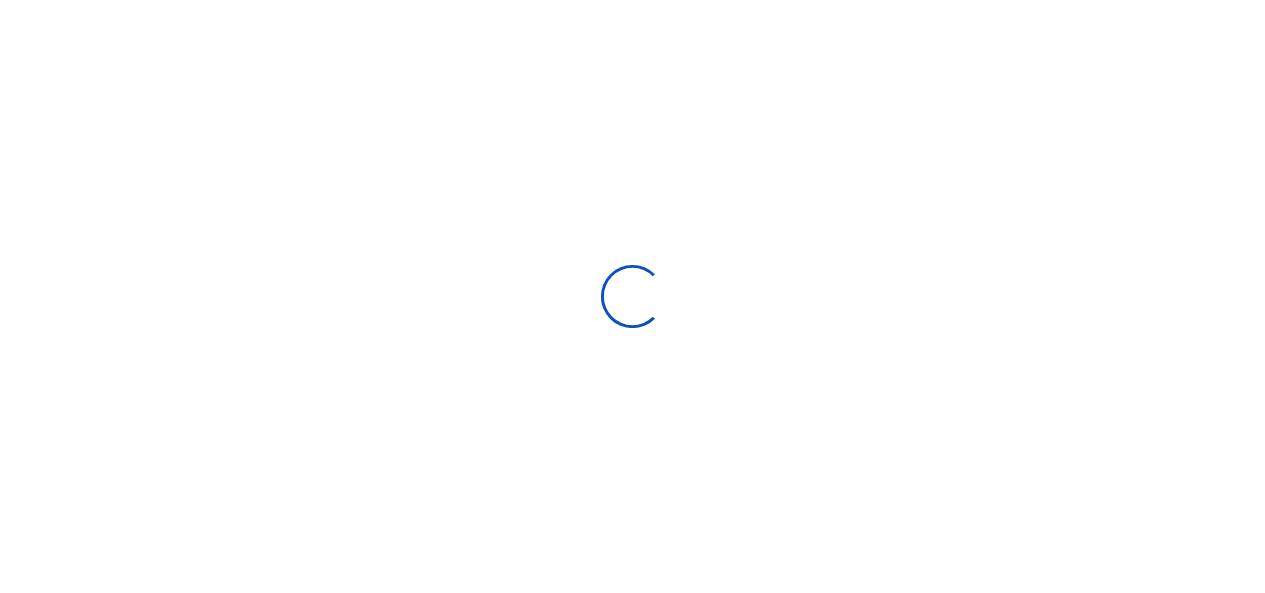 scroll, scrollTop: 0, scrollLeft: 0, axis: both 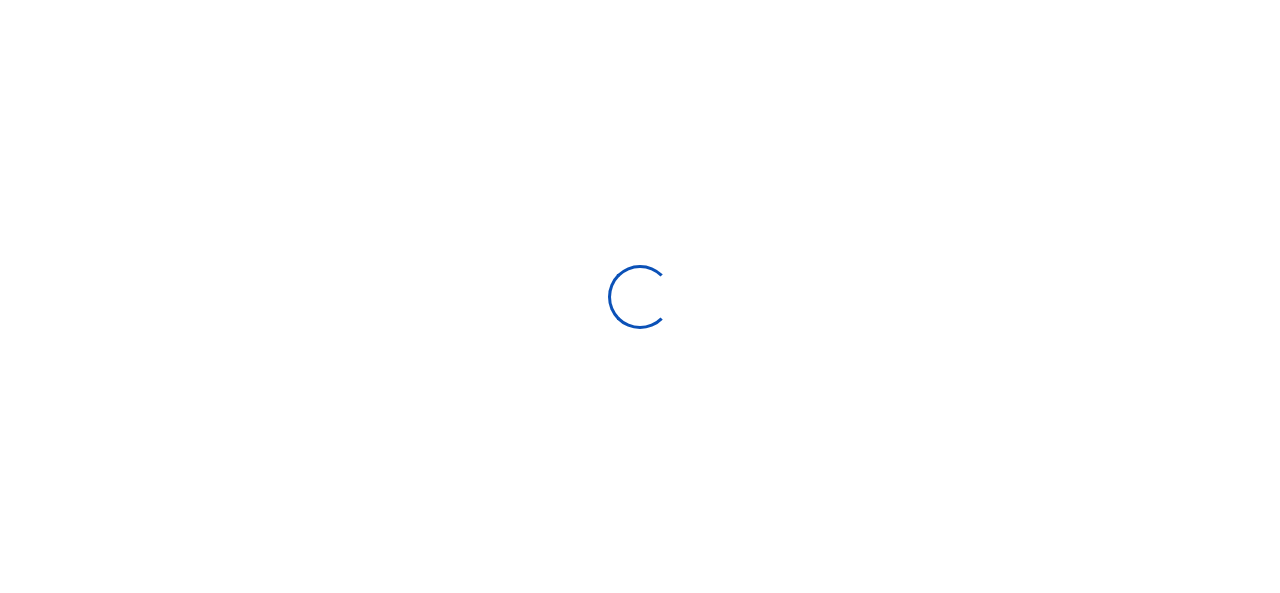 select 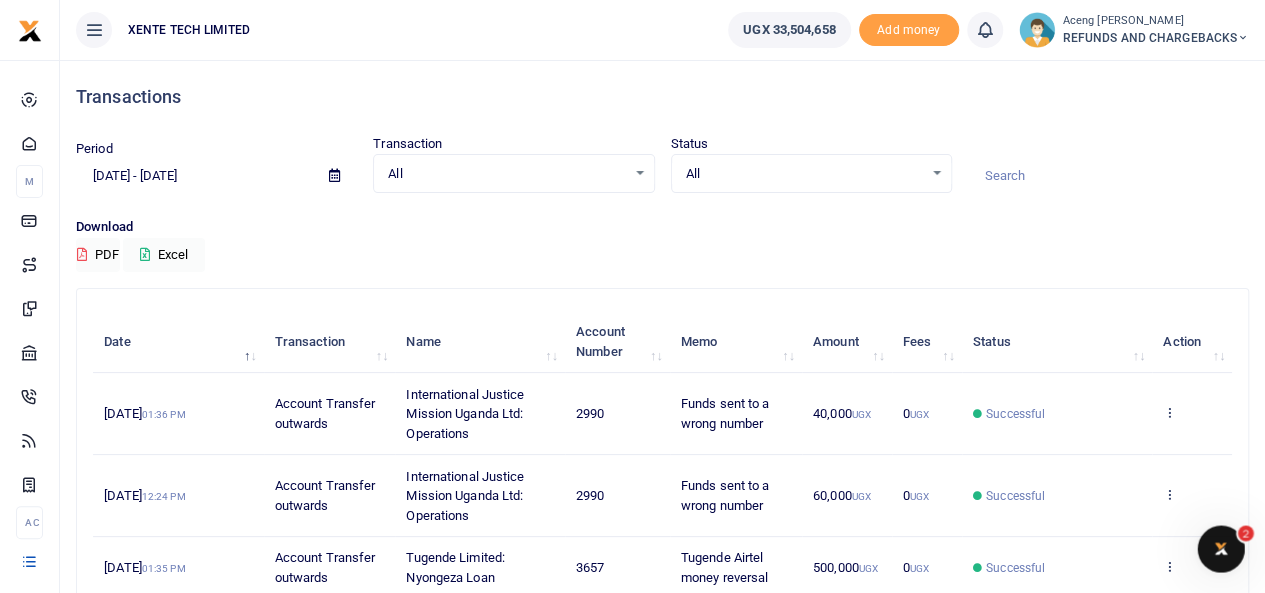 scroll, scrollTop: 0, scrollLeft: 0, axis: both 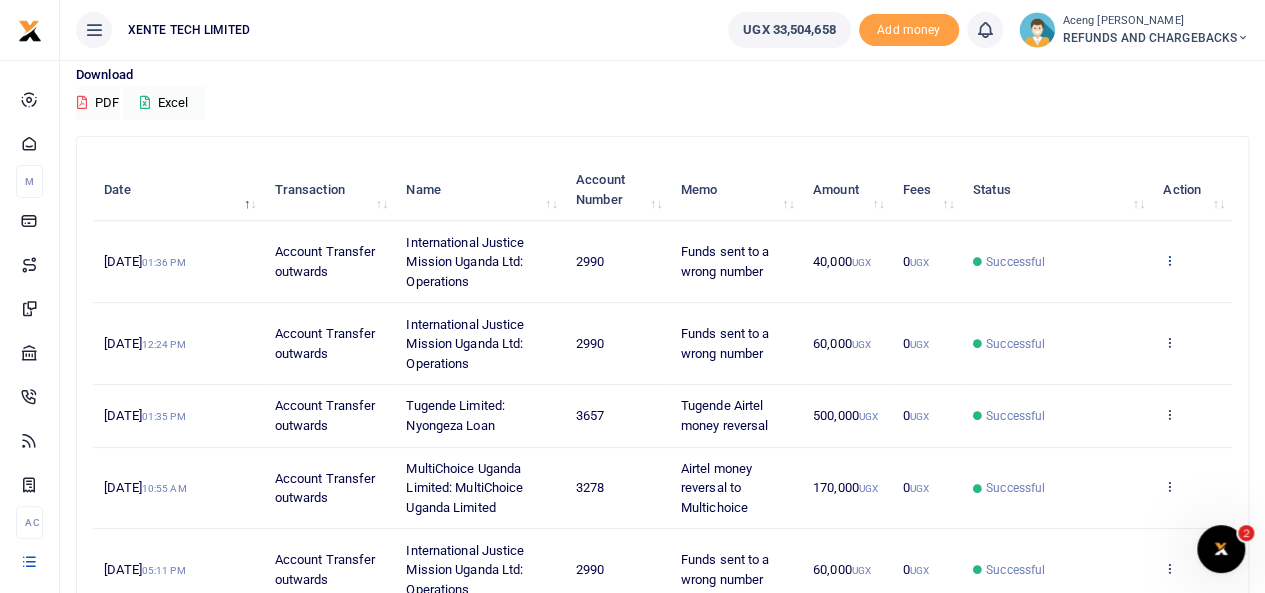 click at bounding box center (1169, 260) 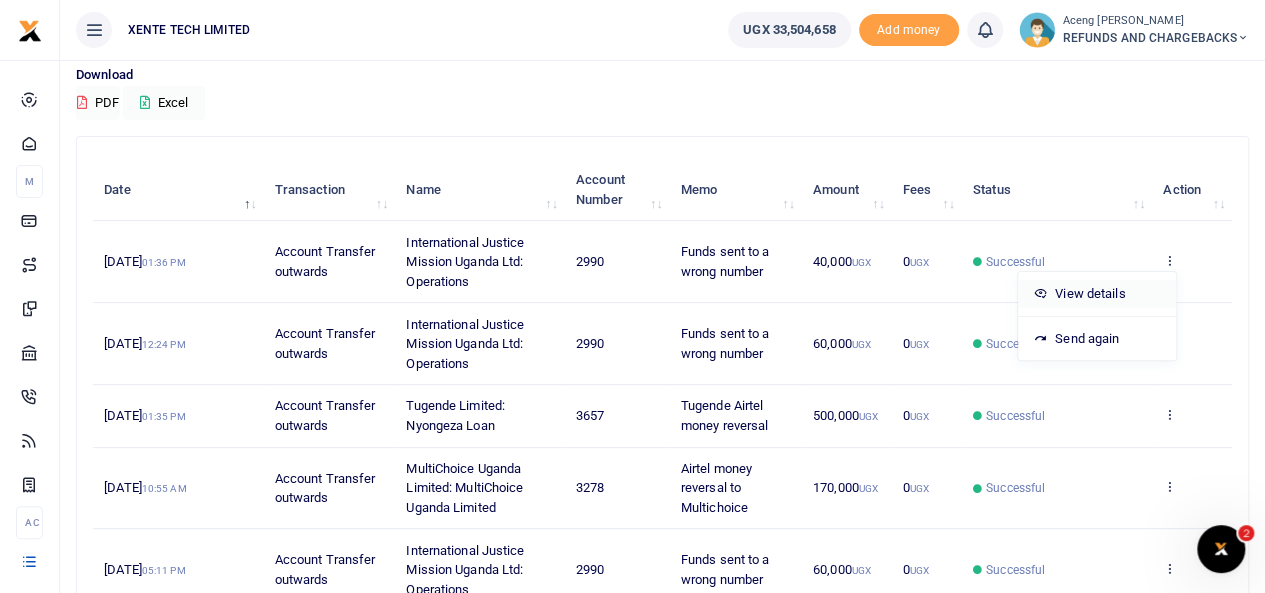 click on "View details" at bounding box center (1097, 294) 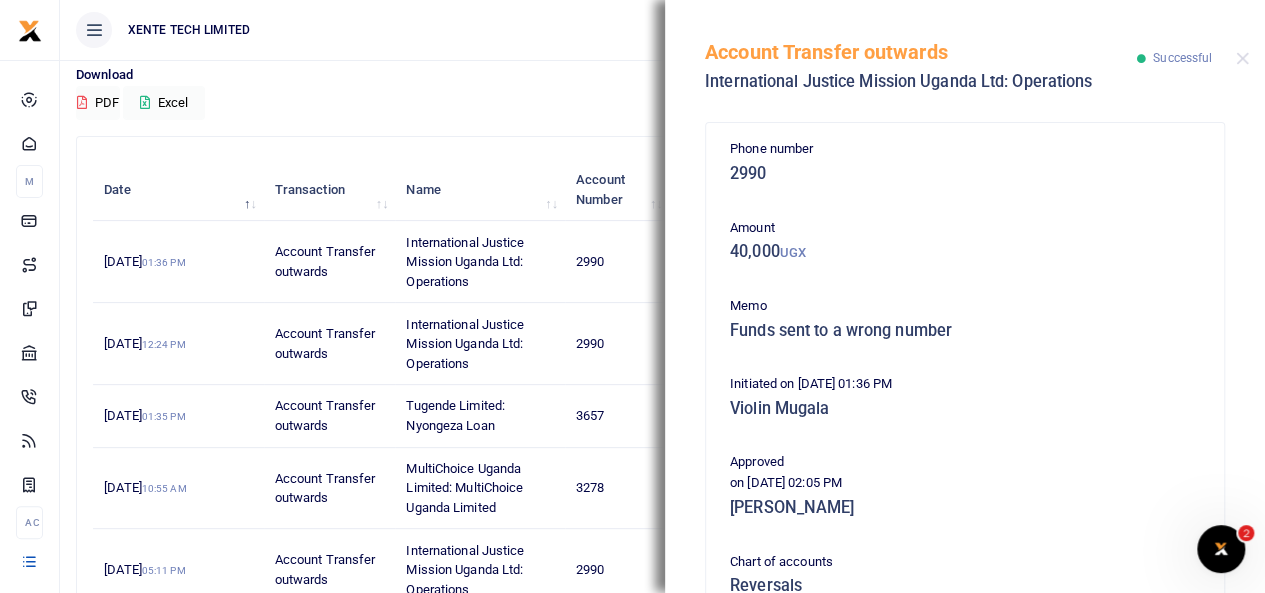 scroll, scrollTop: 384, scrollLeft: 0, axis: vertical 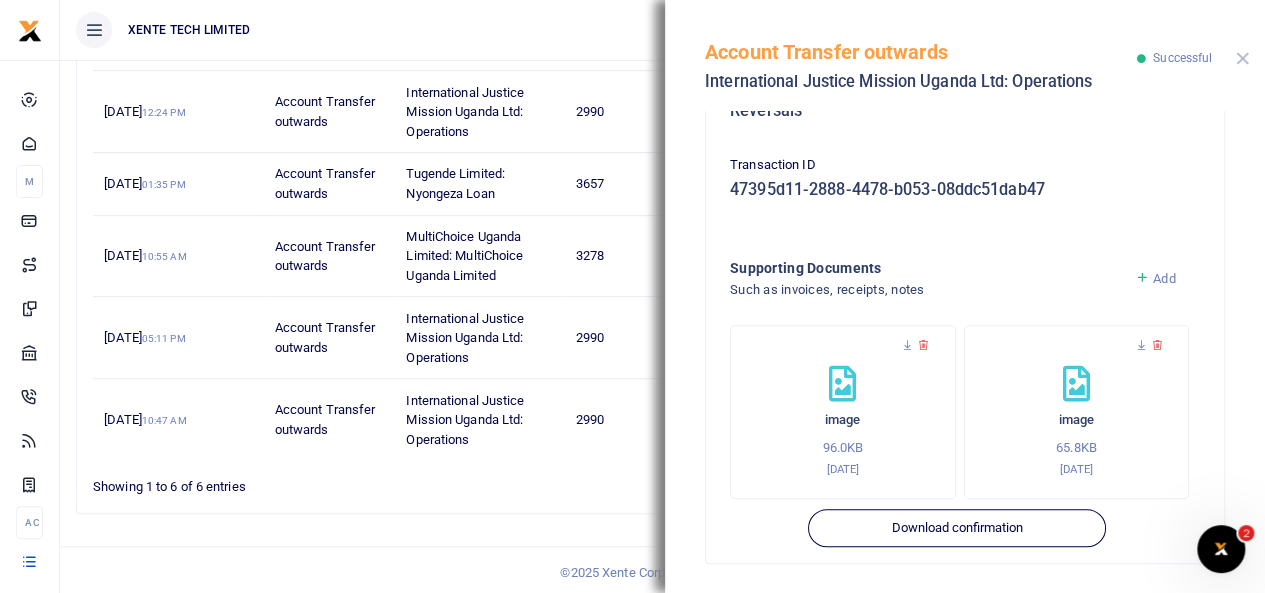 click at bounding box center [1242, 58] 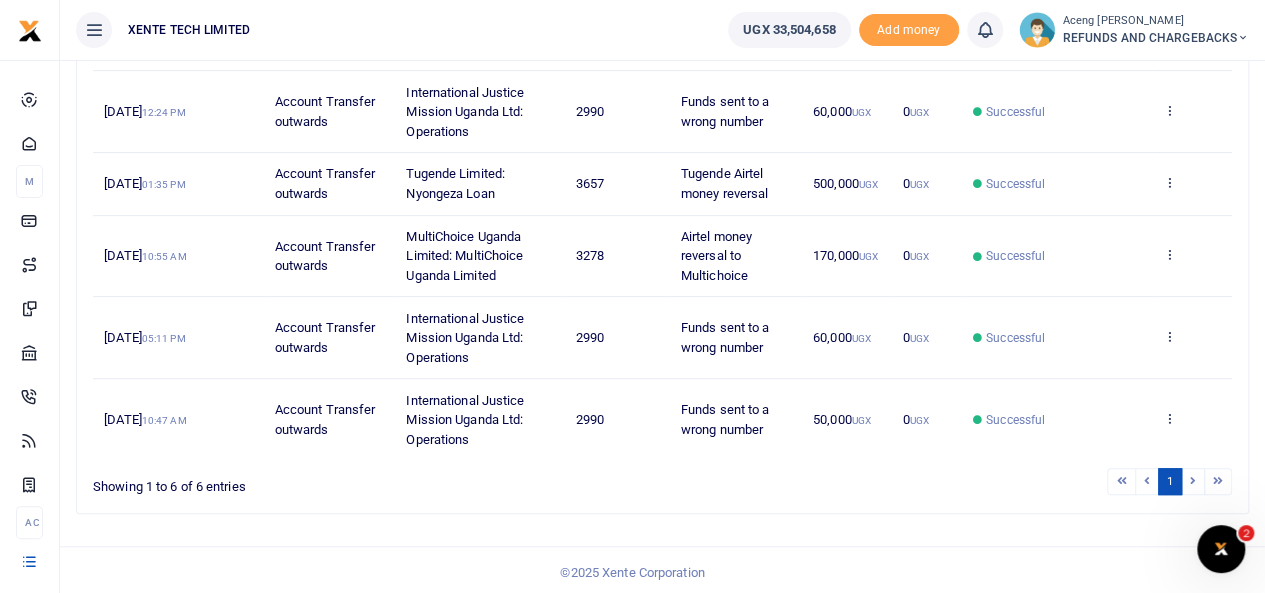 click on "REFUNDS AND CHARGEBACKS" at bounding box center [1156, 38] 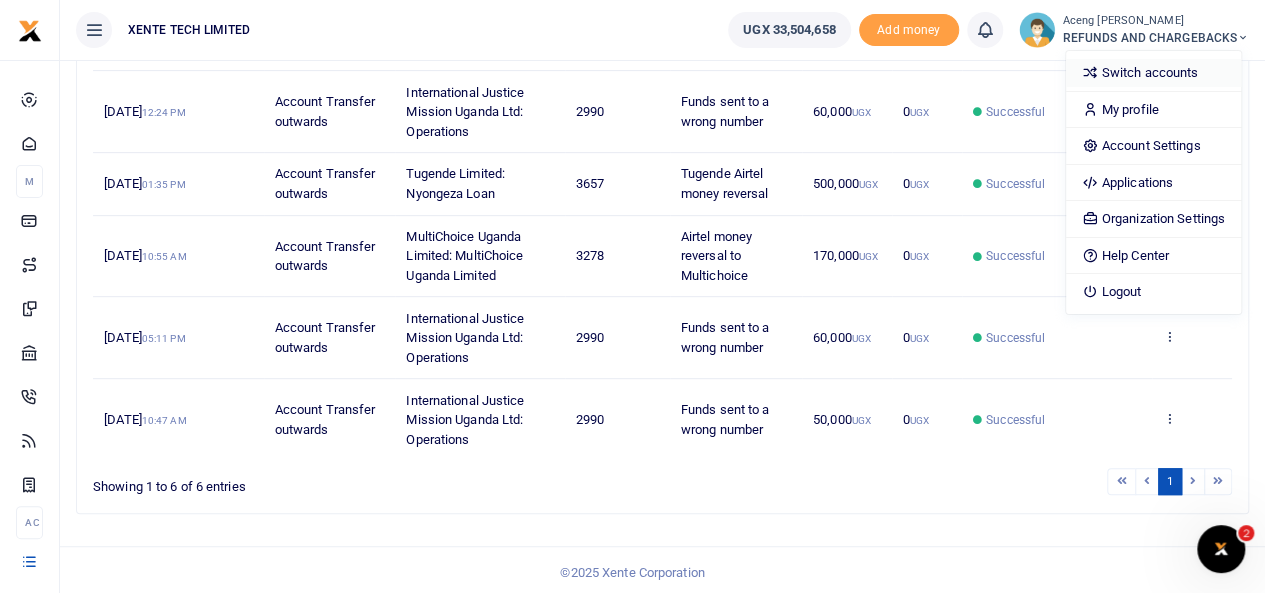 click on "Switch accounts" at bounding box center [1153, 73] 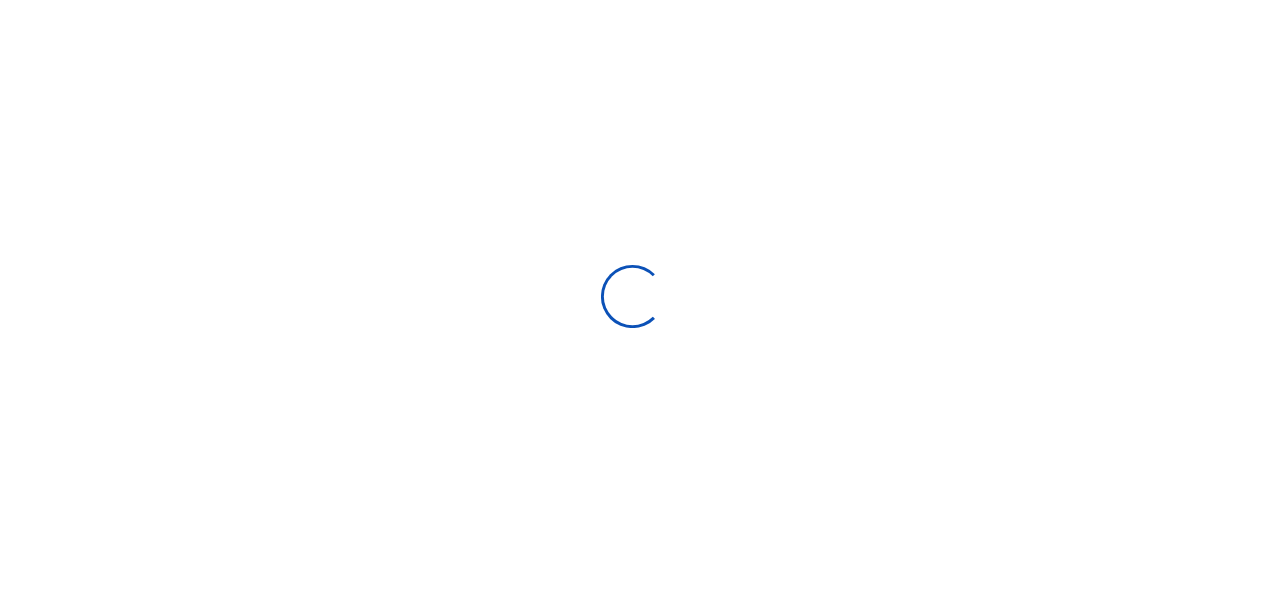 scroll, scrollTop: 0, scrollLeft: 0, axis: both 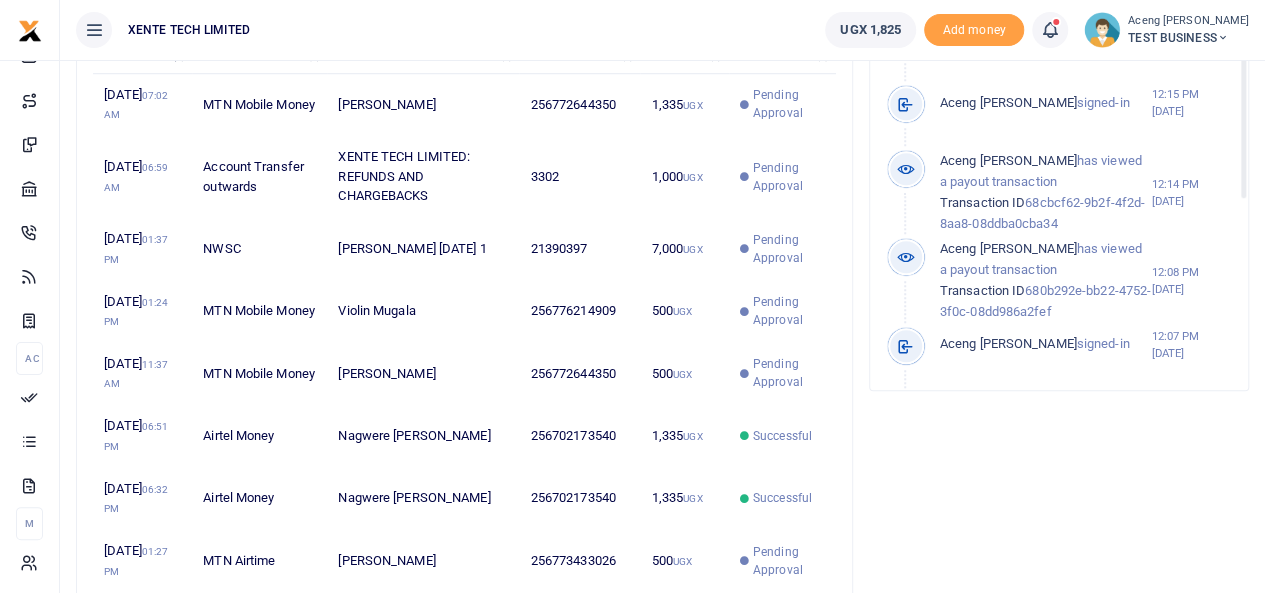 click on "Aceng [PERSON_NAME]" at bounding box center (1188, 21) 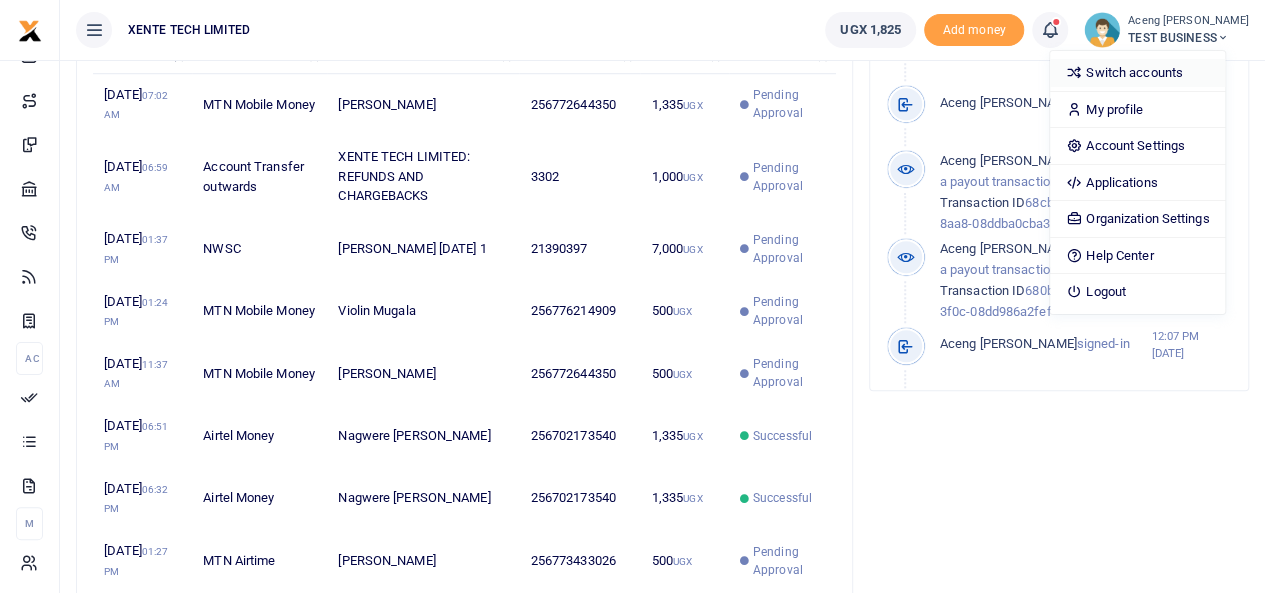 click on "Switch accounts" at bounding box center [1137, 73] 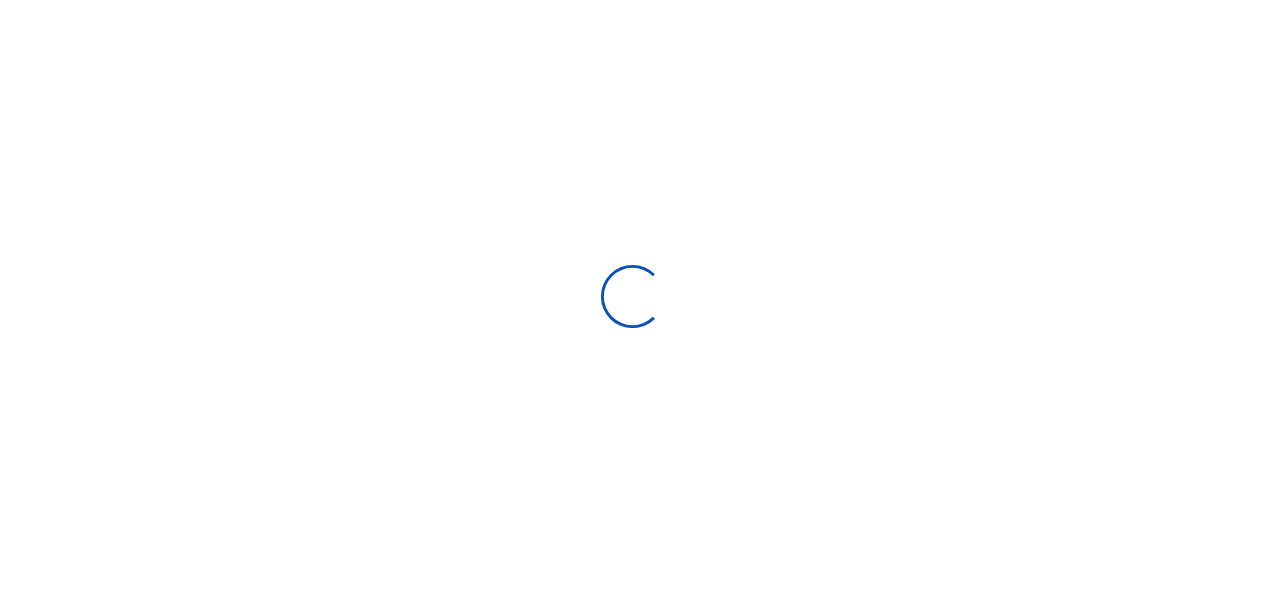 scroll, scrollTop: 0, scrollLeft: 0, axis: both 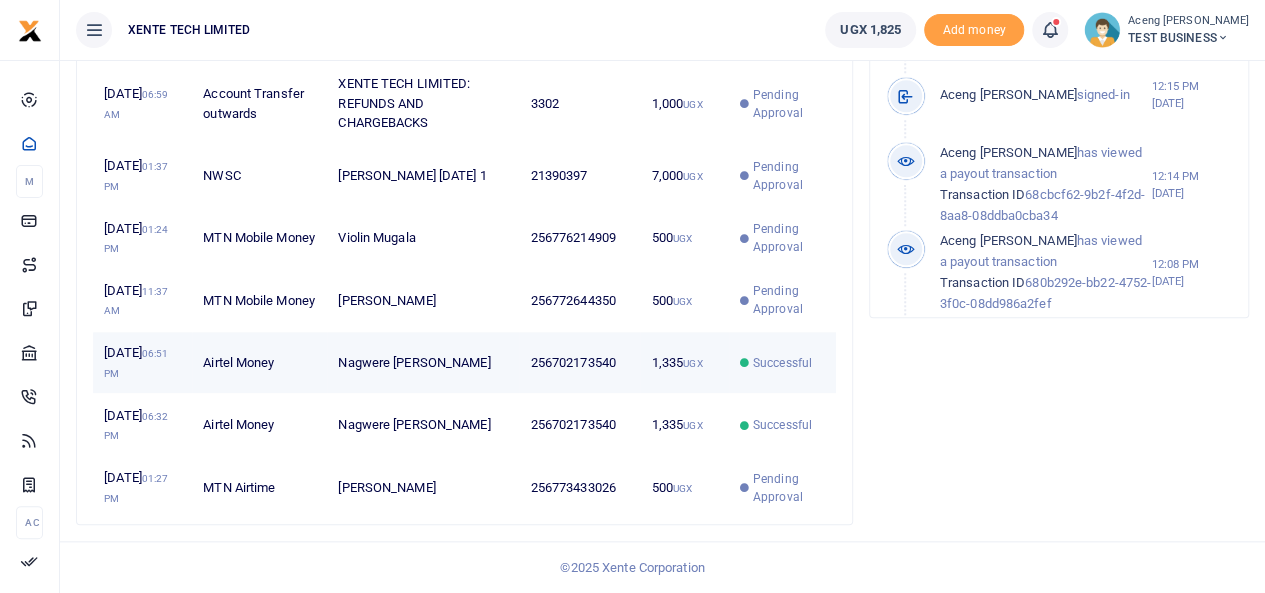 click on "Nagwere   [PERSON_NAME]" at bounding box center (423, 363) 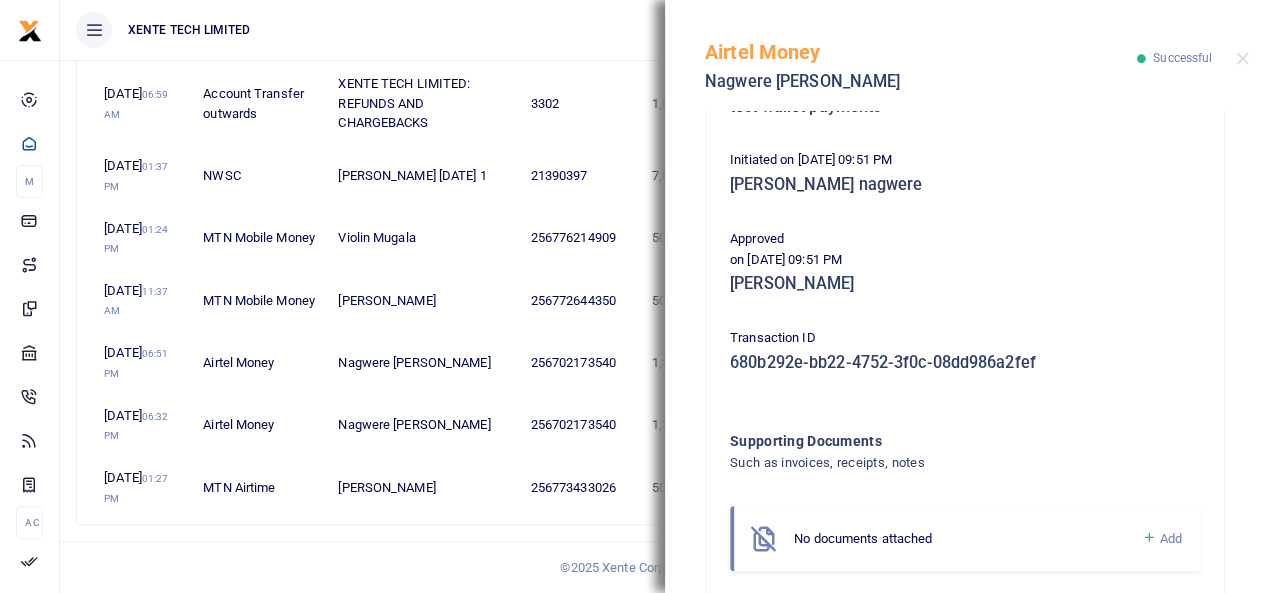 scroll, scrollTop: 311, scrollLeft: 0, axis: vertical 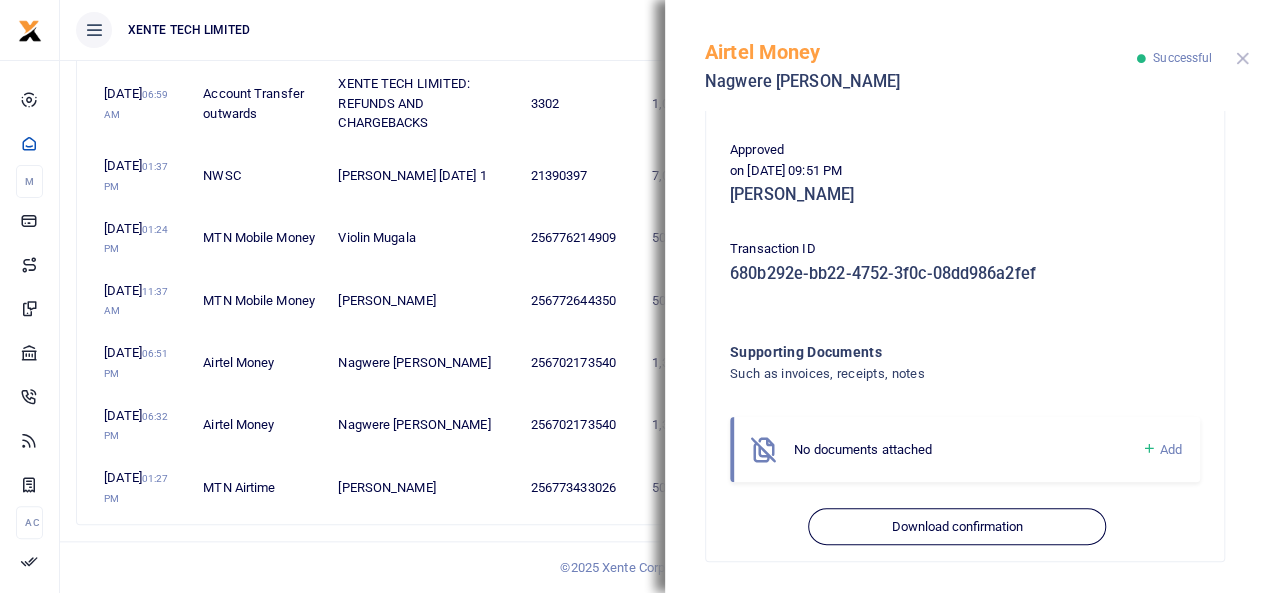 click at bounding box center [1242, 58] 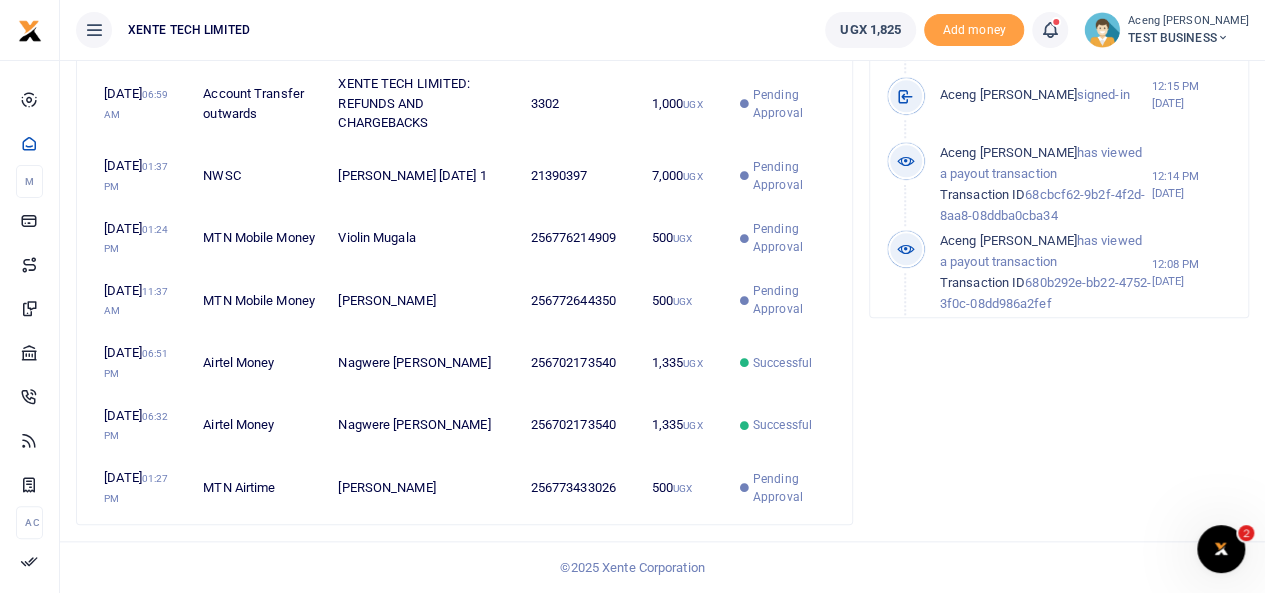 scroll, scrollTop: 0, scrollLeft: 0, axis: both 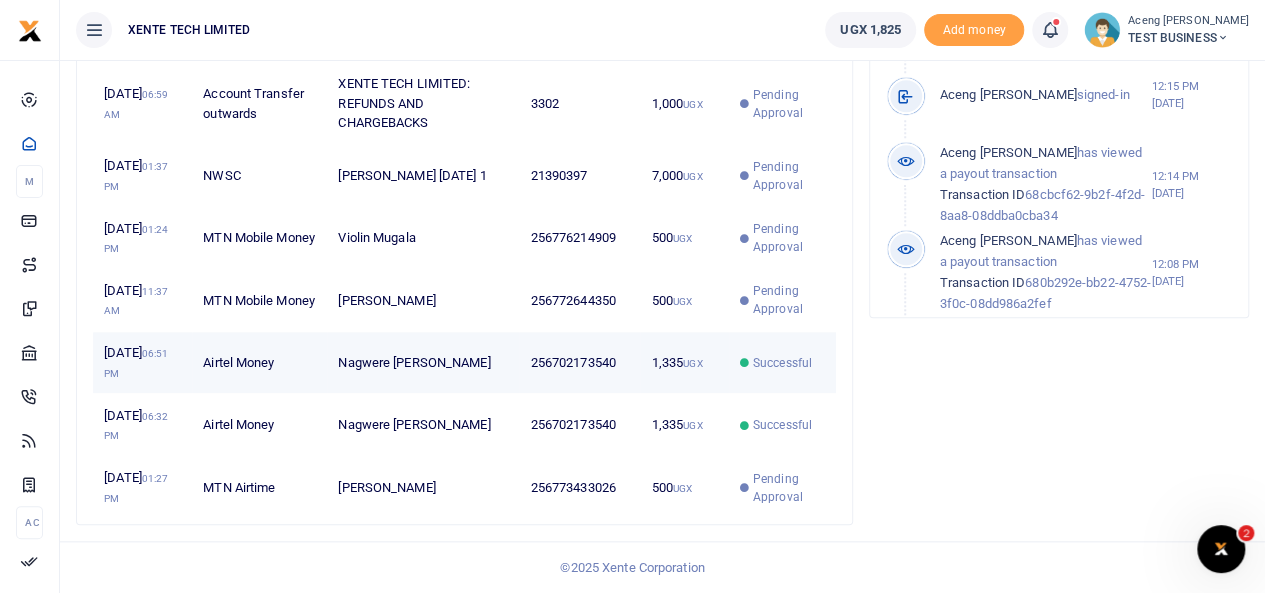 click on "Airtel Money" at bounding box center [259, 363] 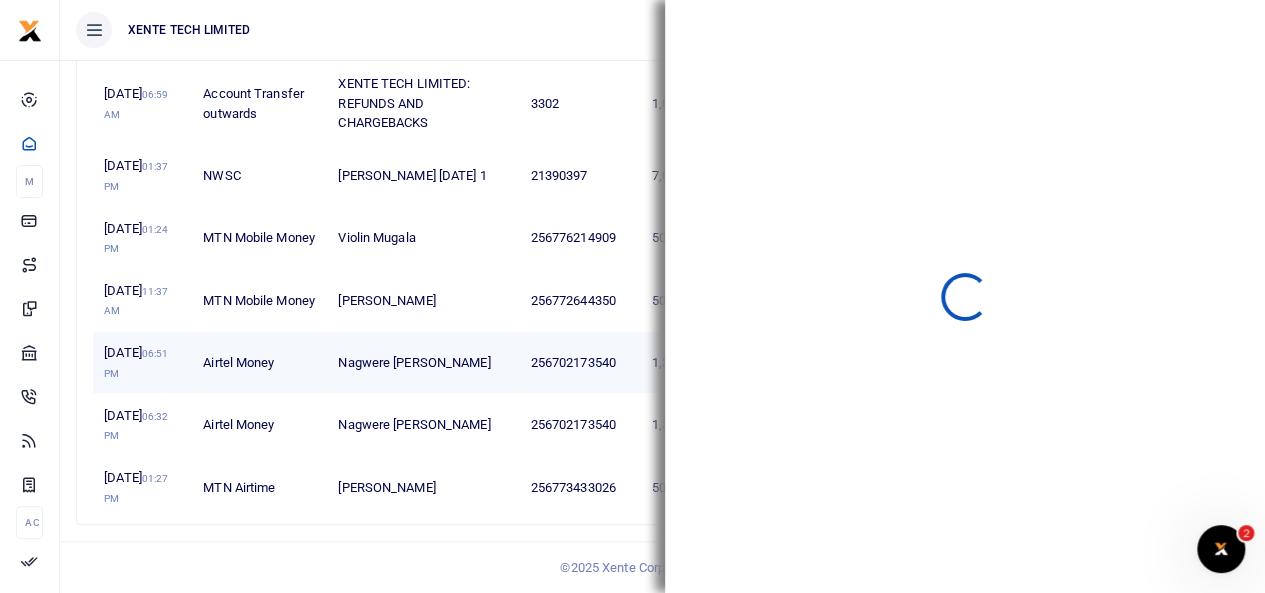 click on "Airtel Money" at bounding box center (259, 363) 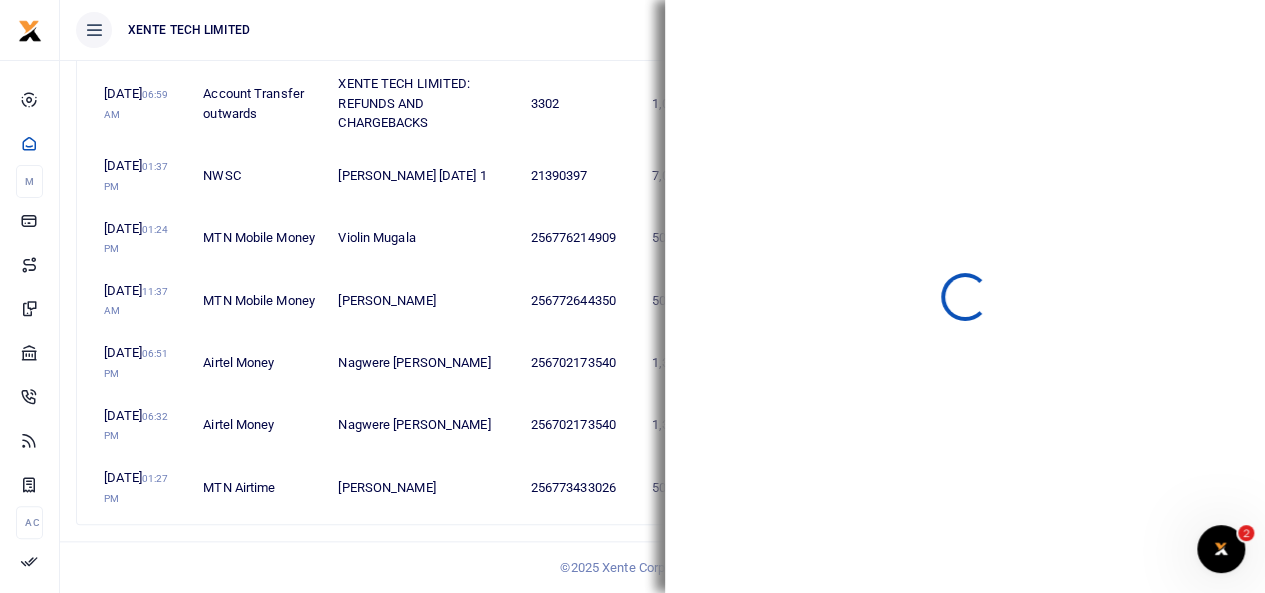 scroll, scrollTop: 246, scrollLeft: 0, axis: vertical 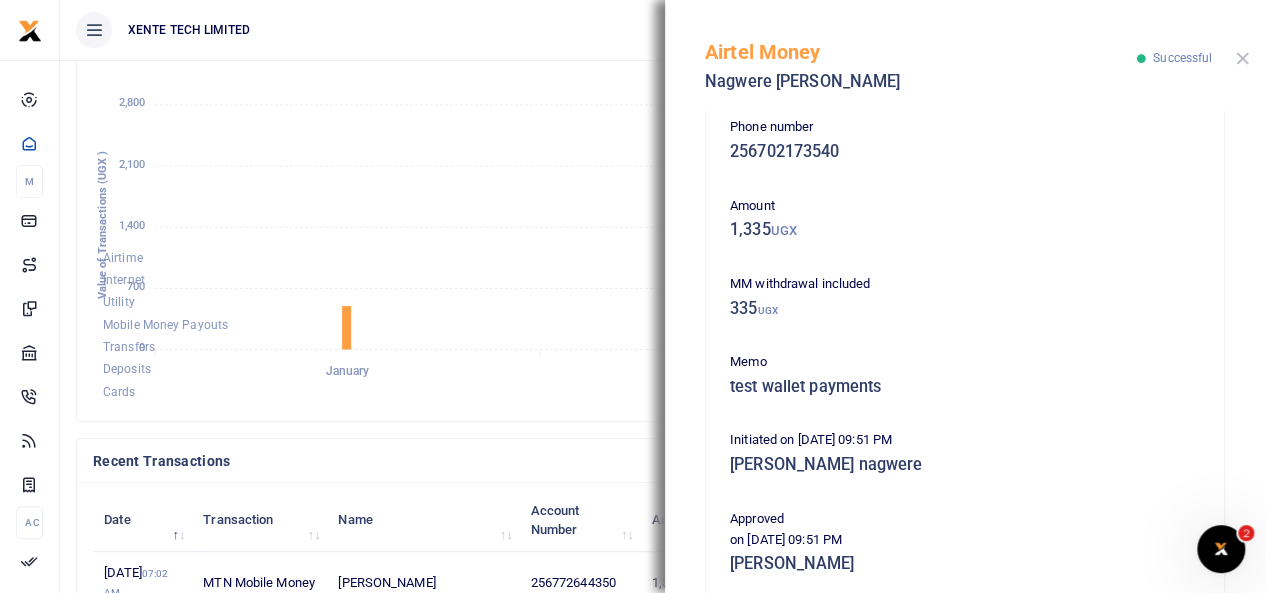 click at bounding box center [1242, 58] 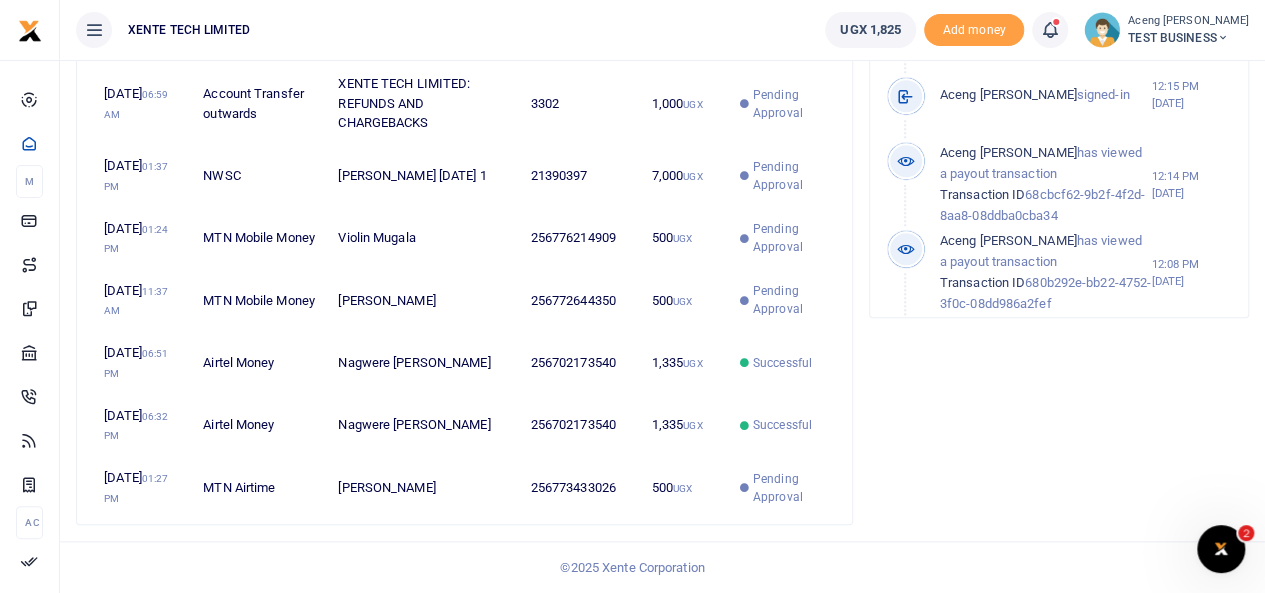 scroll, scrollTop: 811, scrollLeft: 0, axis: vertical 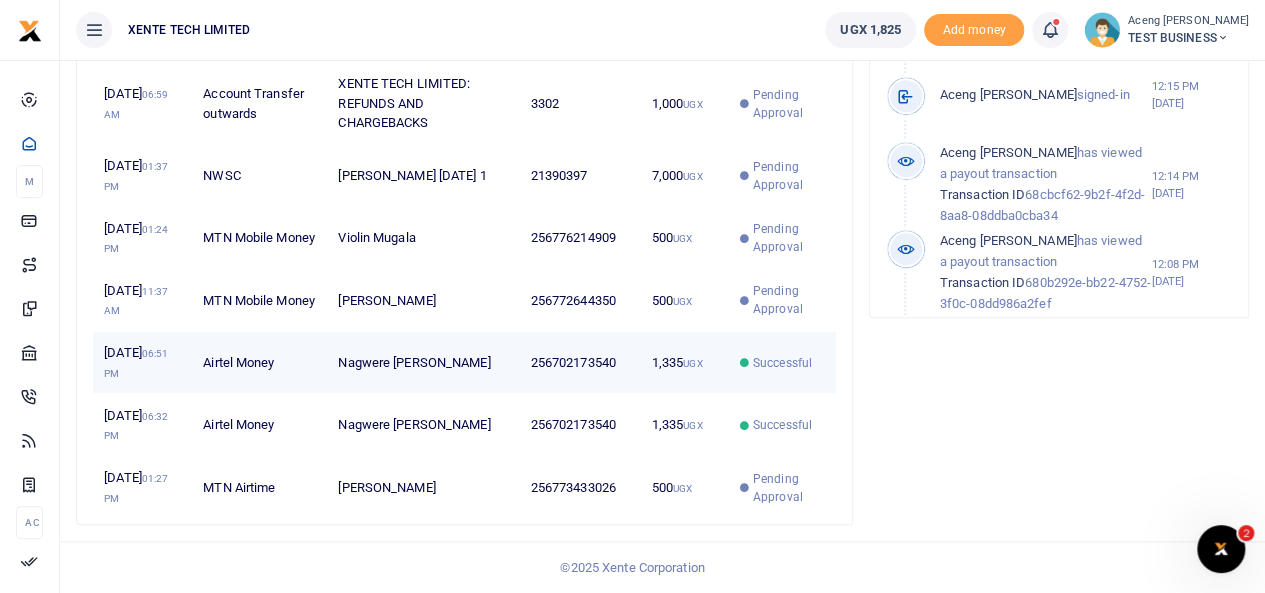 click on "Airtel Money" at bounding box center [259, 363] 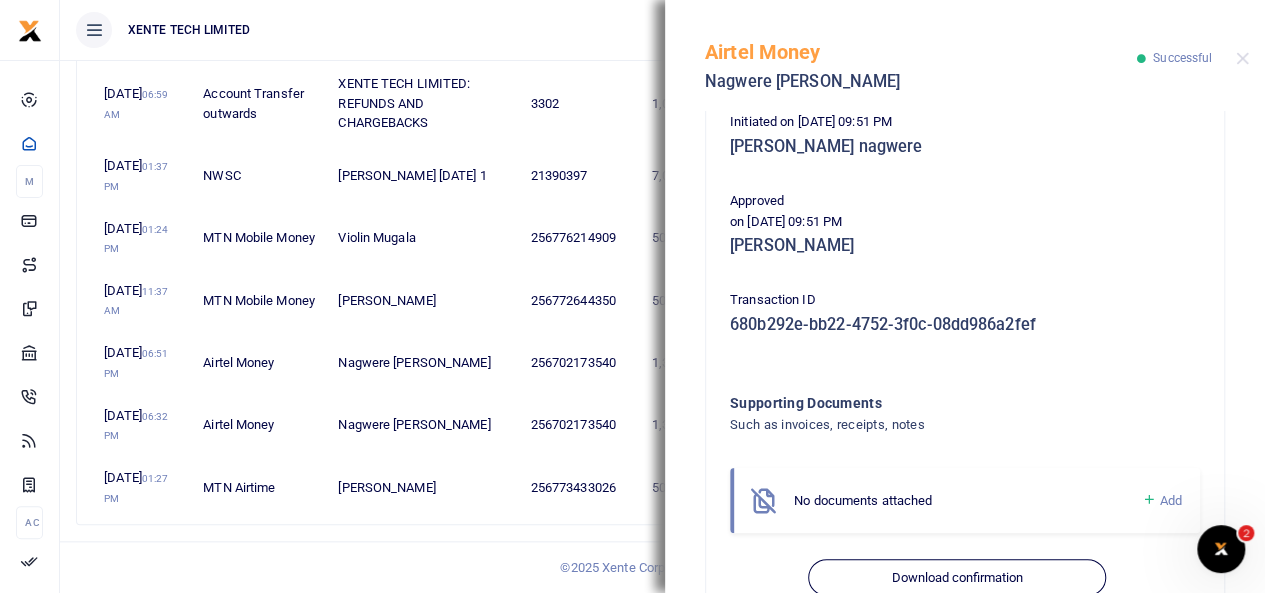 scroll, scrollTop: 384, scrollLeft: 0, axis: vertical 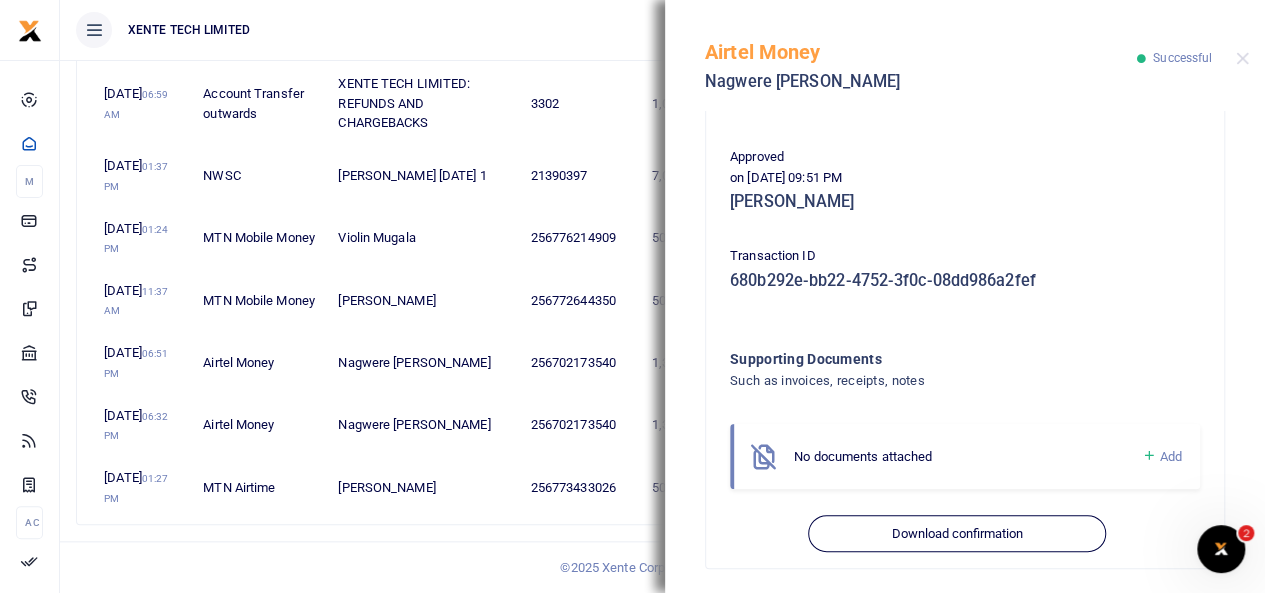 click on "©  2025 Xente Corporation" at bounding box center (632, 567) 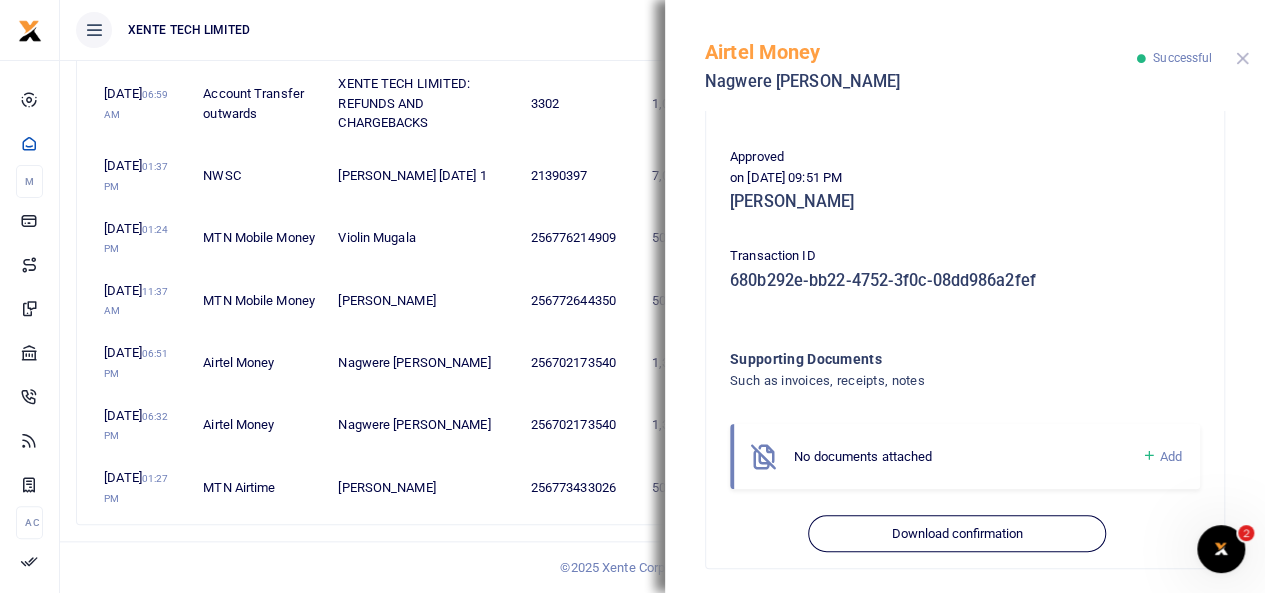 click at bounding box center (1242, 58) 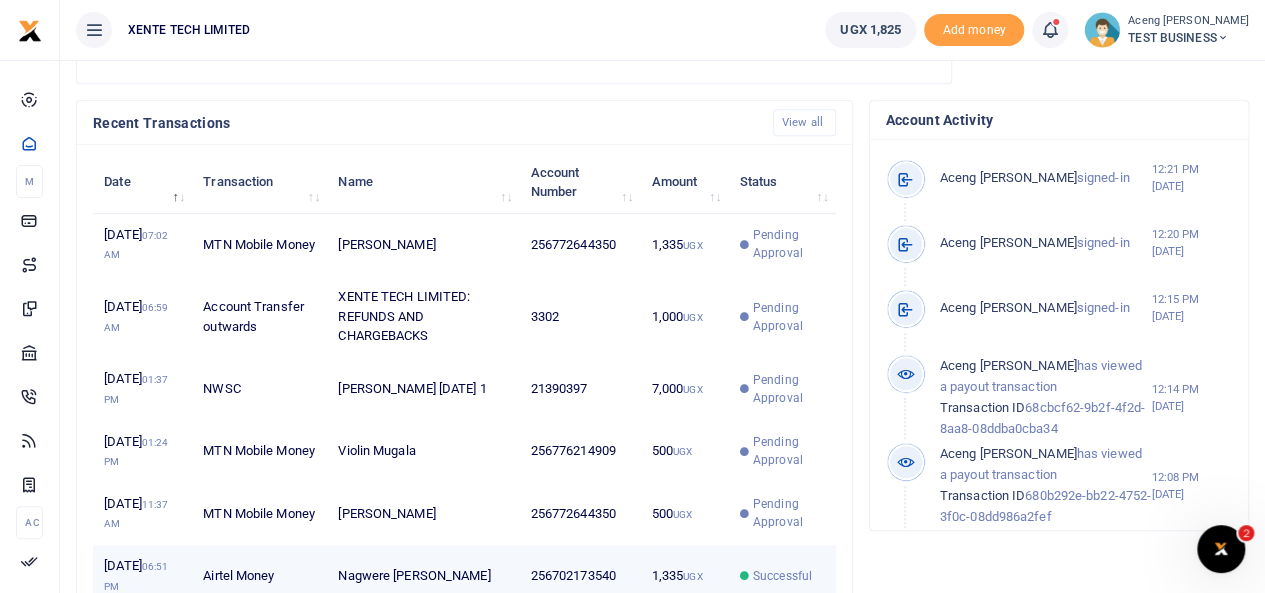 scroll, scrollTop: 501, scrollLeft: 0, axis: vertical 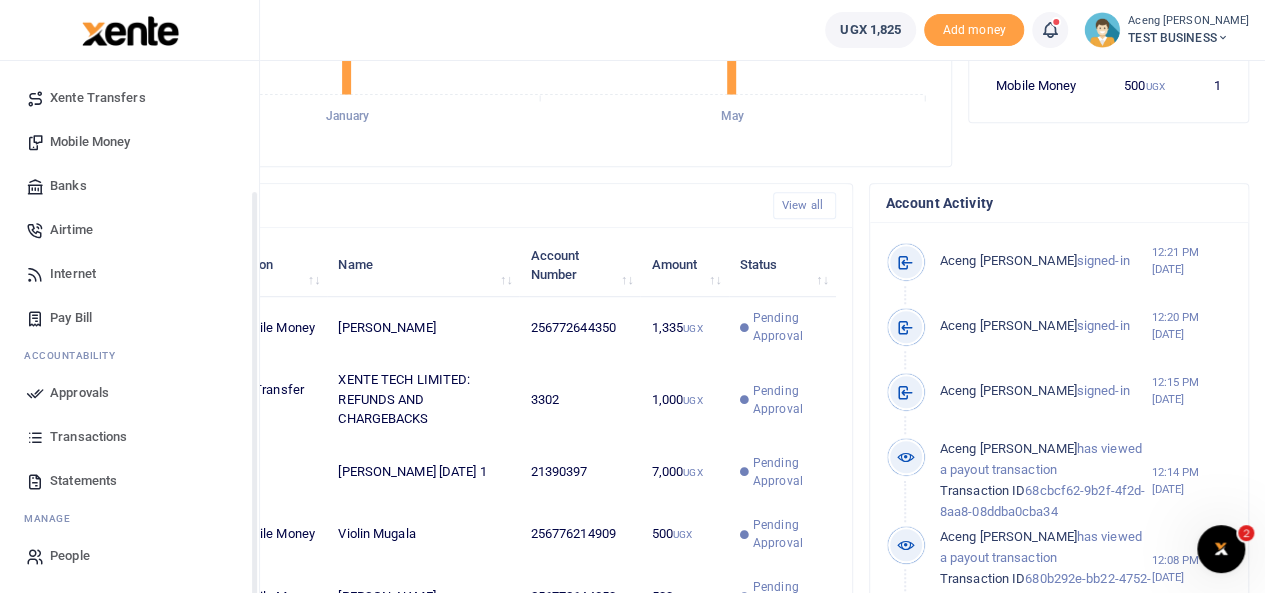 click on "Statements" at bounding box center [129, 481] 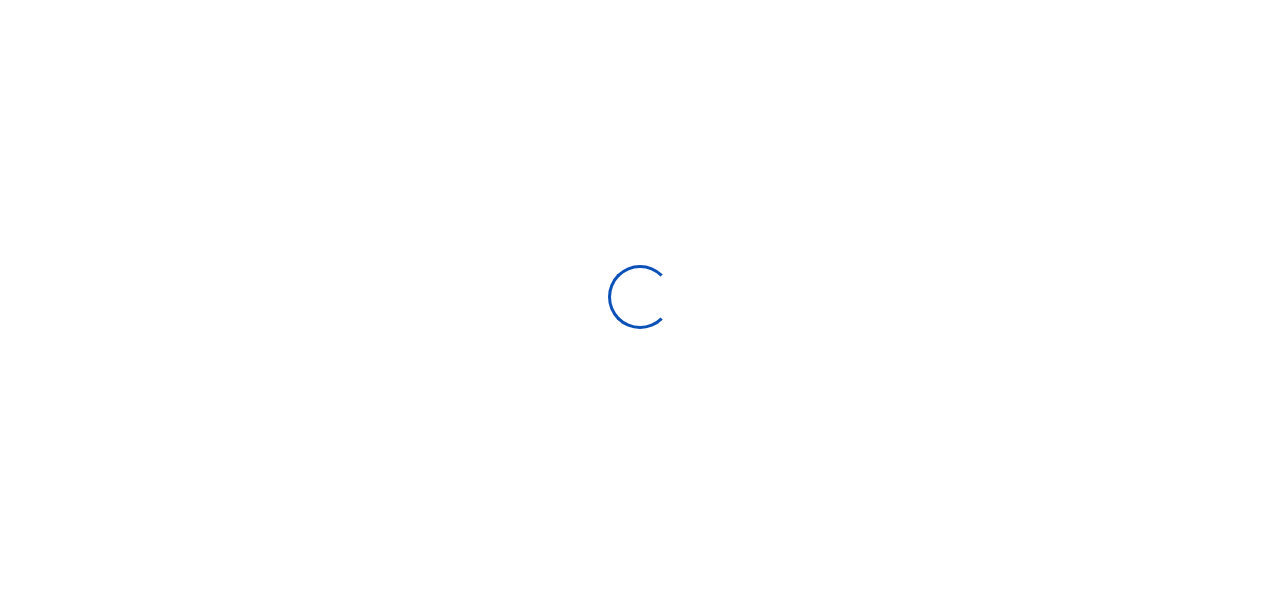 scroll, scrollTop: 0, scrollLeft: 0, axis: both 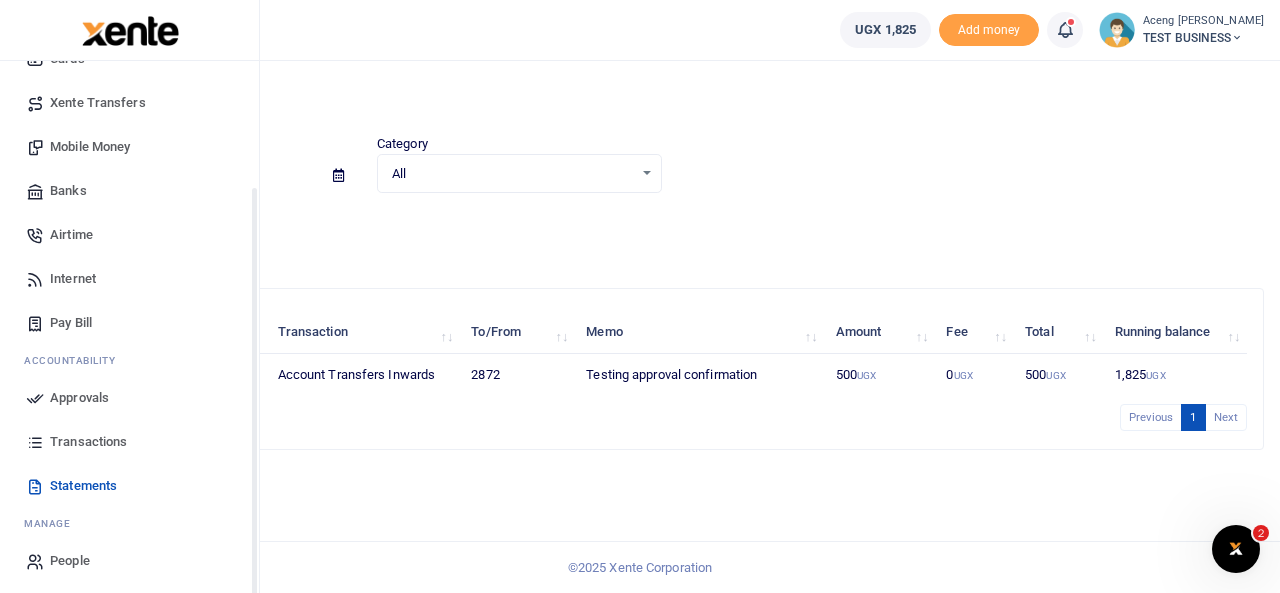 click on "Transactions" at bounding box center [88, 442] 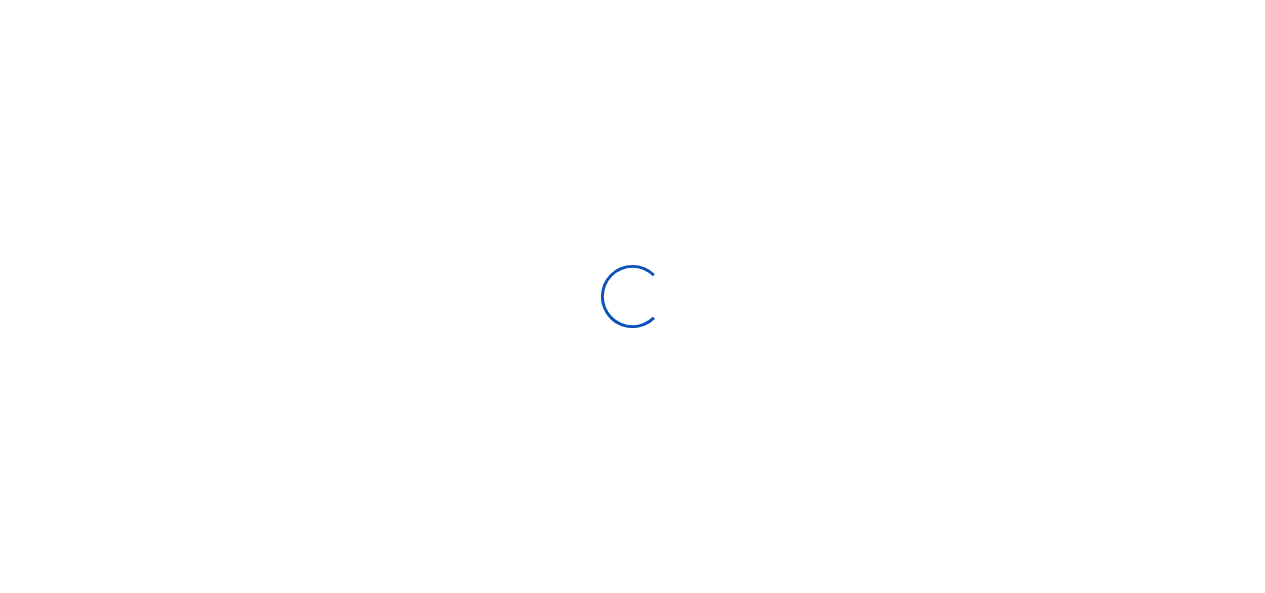 scroll, scrollTop: 0, scrollLeft: 0, axis: both 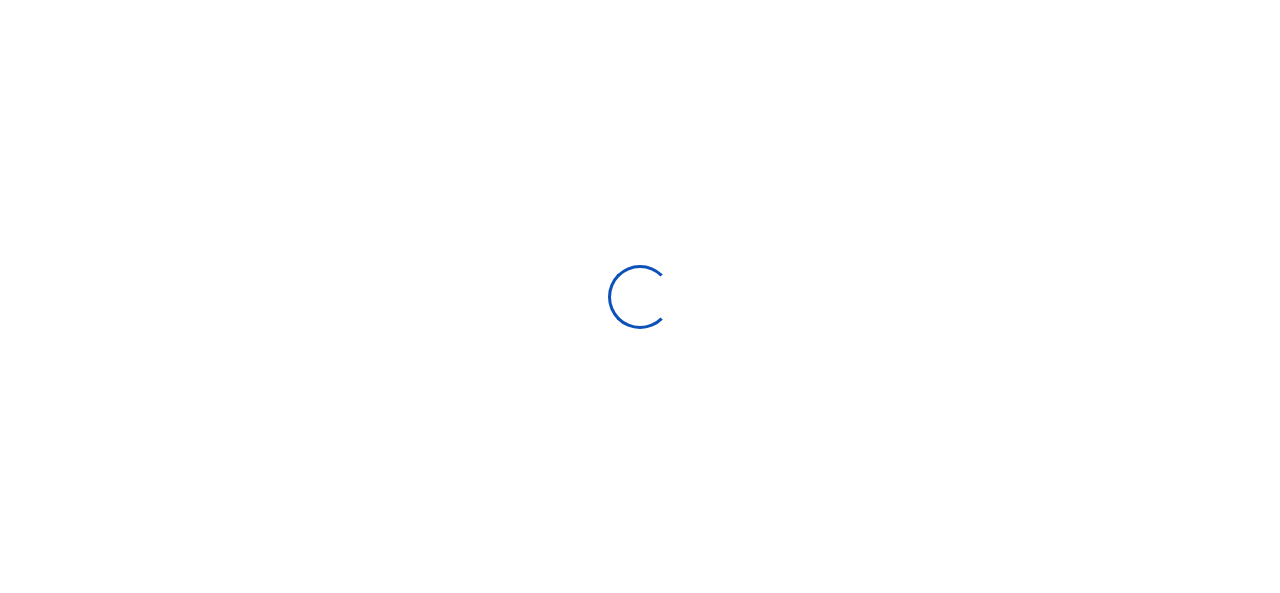 select 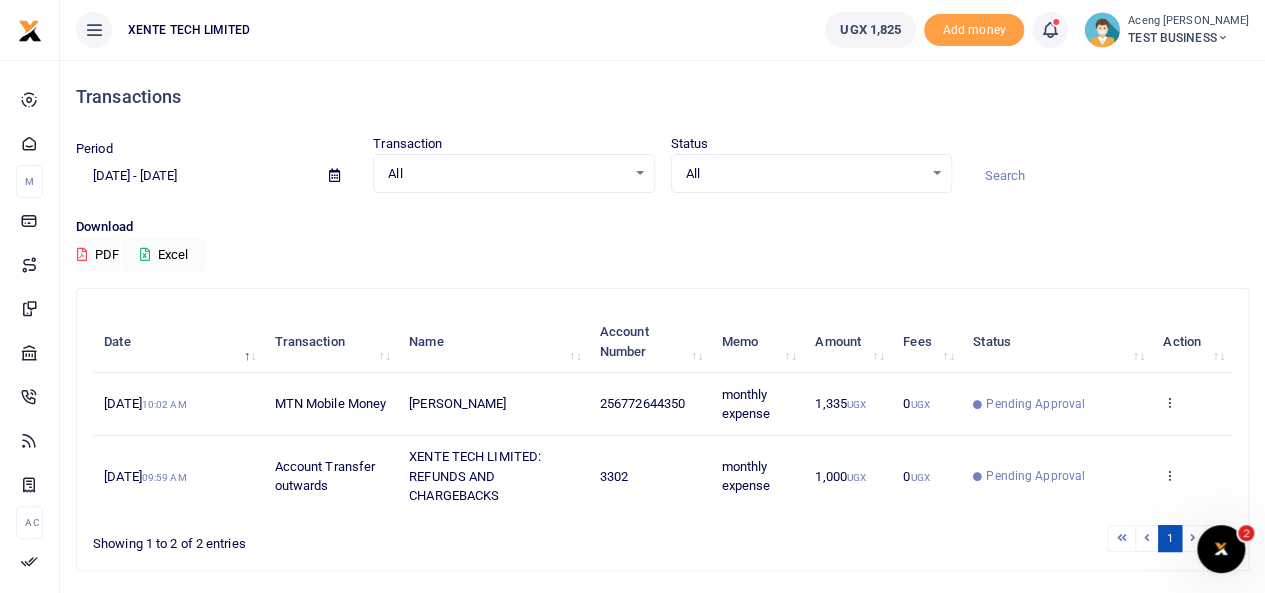 scroll, scrollTop: 0, scrollLeft: 0, axis: both 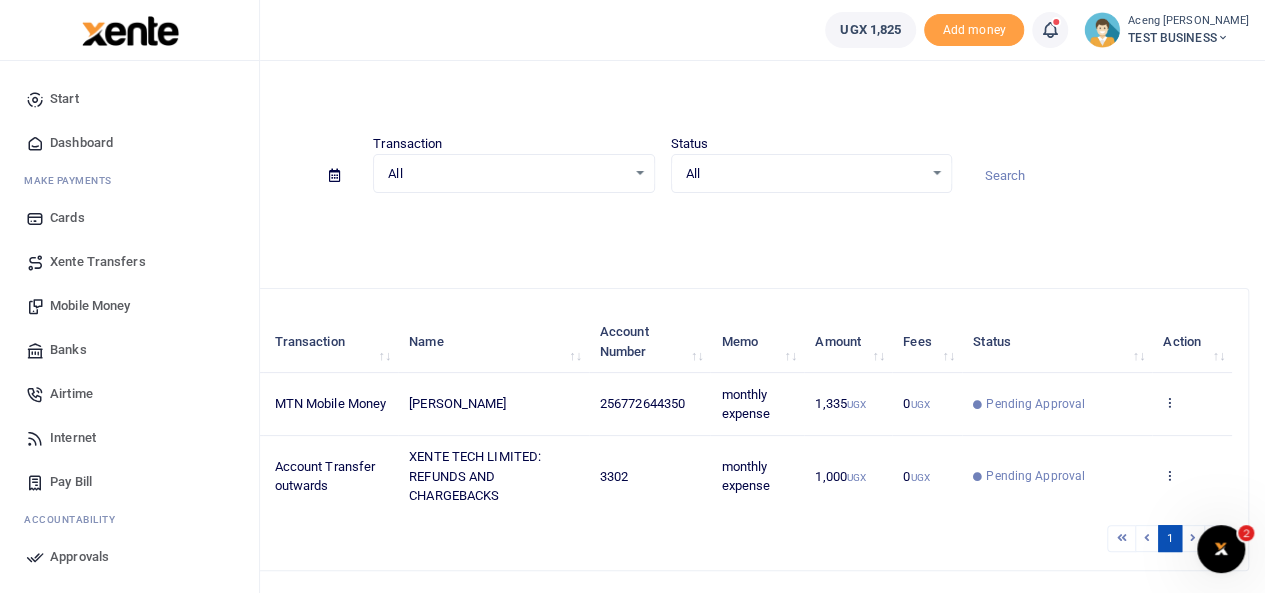 click on "Start" at bounding box center (64, 99) 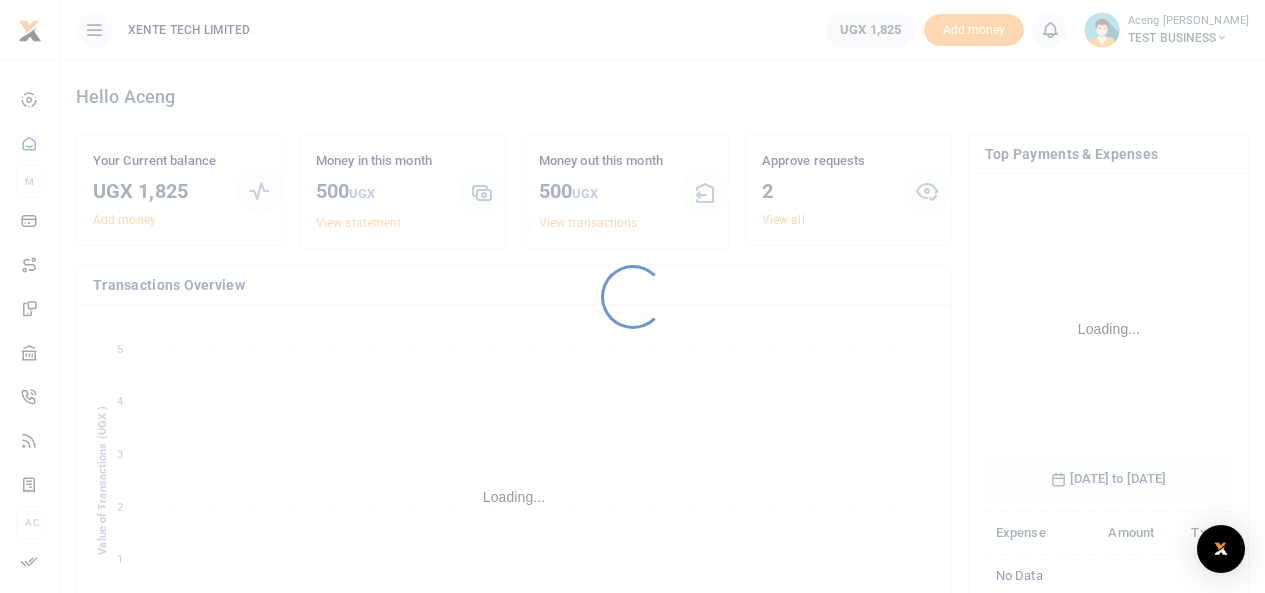 scroll, scrollTop: 0, scrollLeft: 0, axis: both 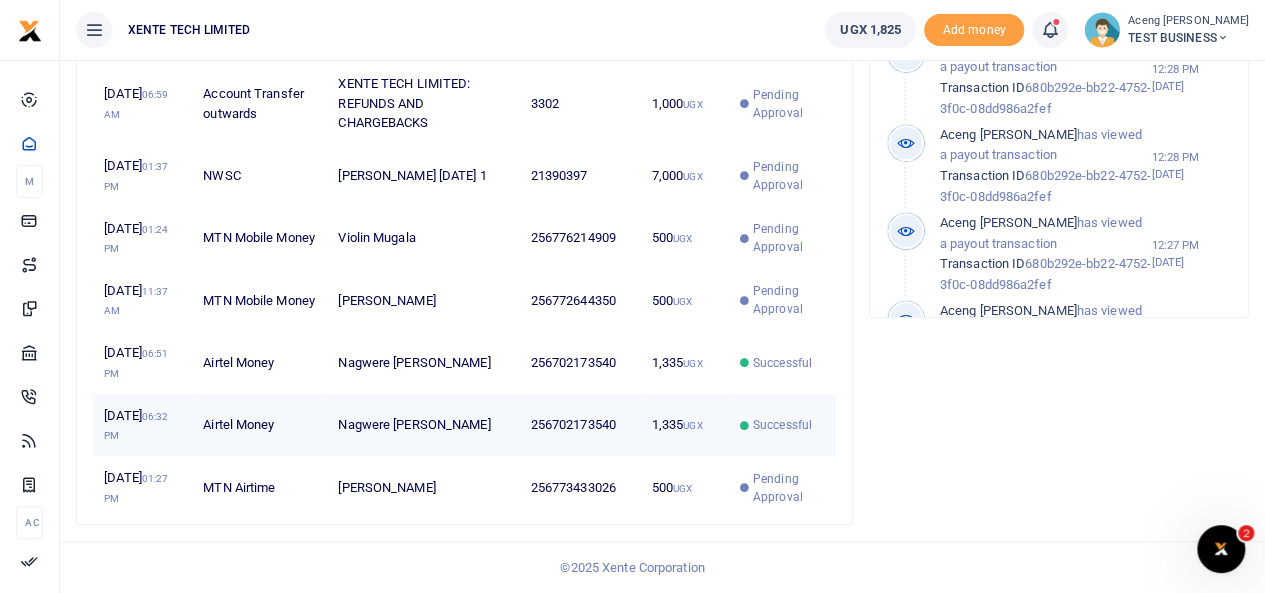 click on "256702173540" at bounding box center [579, 425] 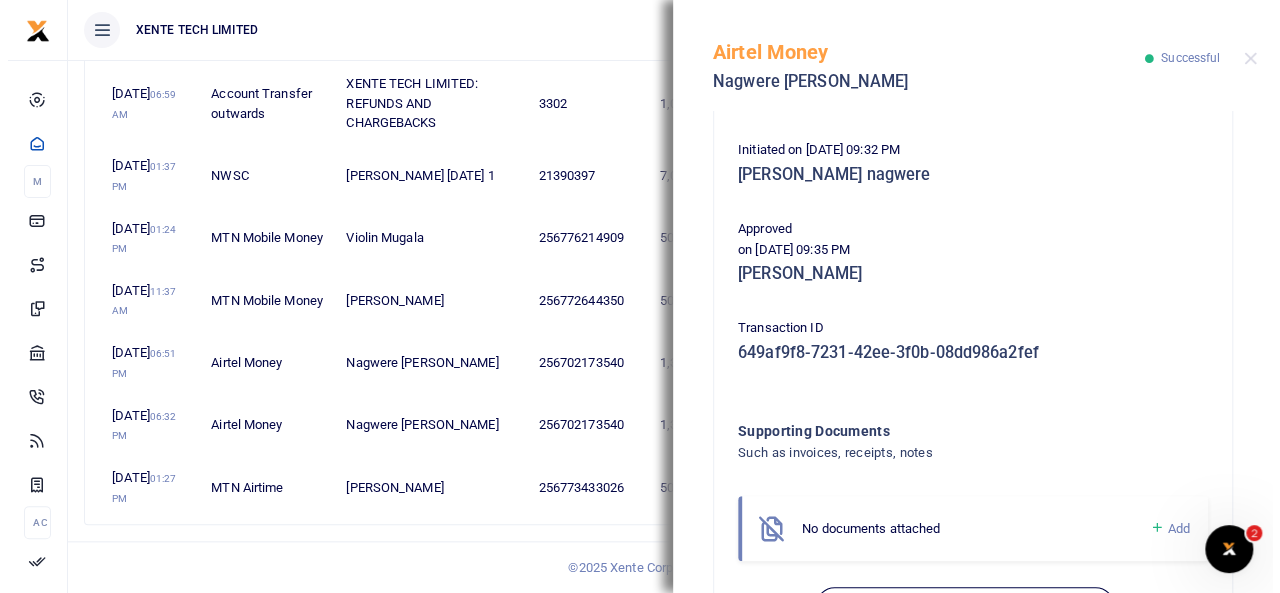 scroll, scrollTop: 391, scrollLeft: 0, axis: vertical 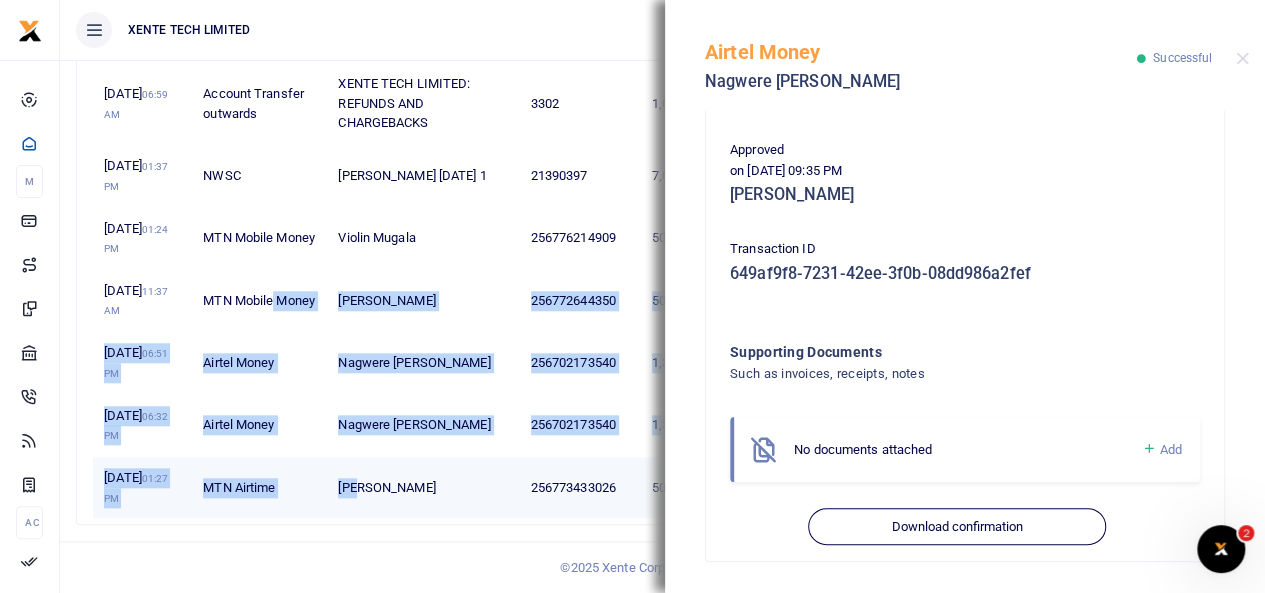 drag, startPoint x: 320, startPoint y: 299, endPoint x: 338, endPoint y: 469, distance: 170.95029 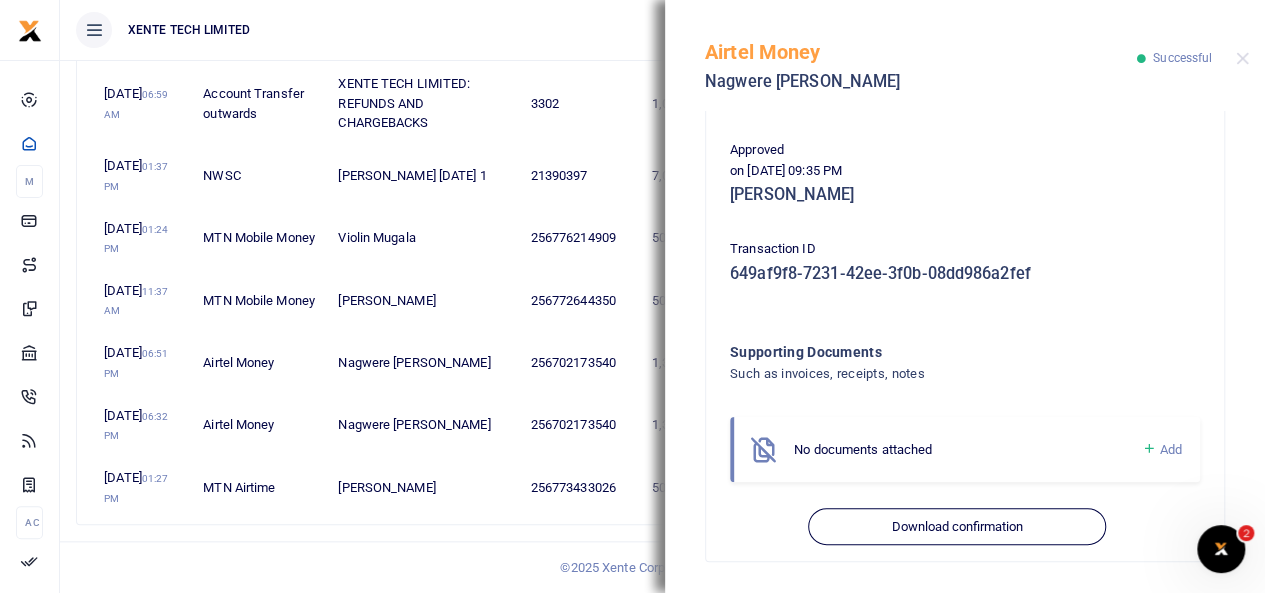 click on "©  2025 Xente Corporation" at bounding box center [632, 567] 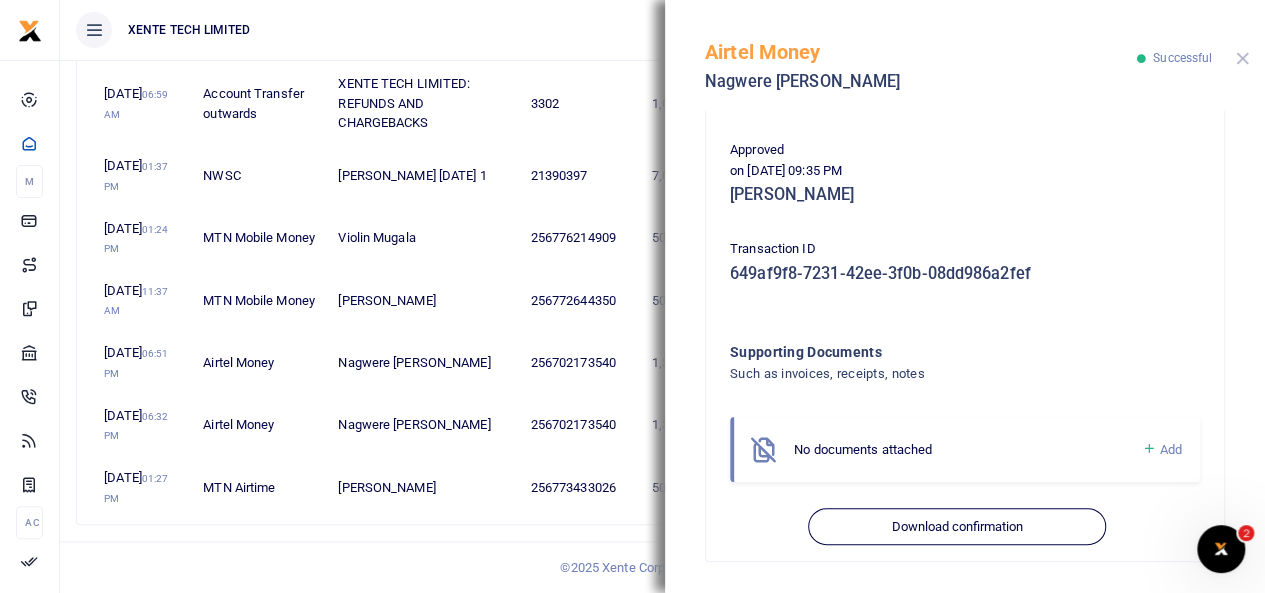 click at bounding box center [1242, 58] 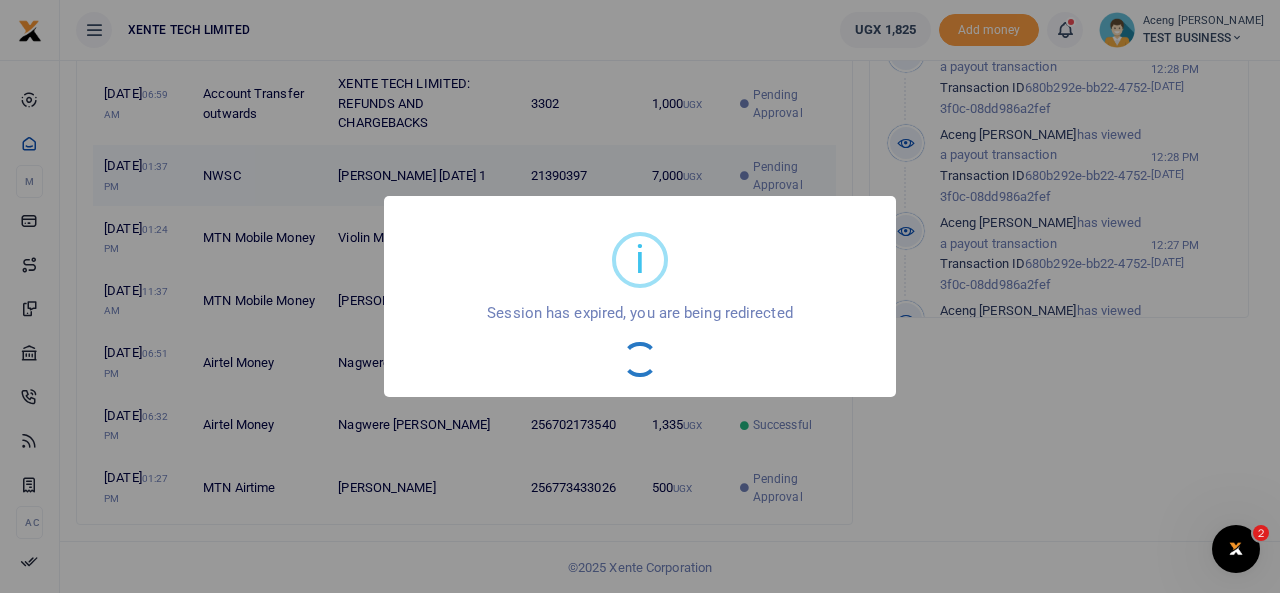 scroll, scrollTop: 16, scrollLeft: 16, axis: both 